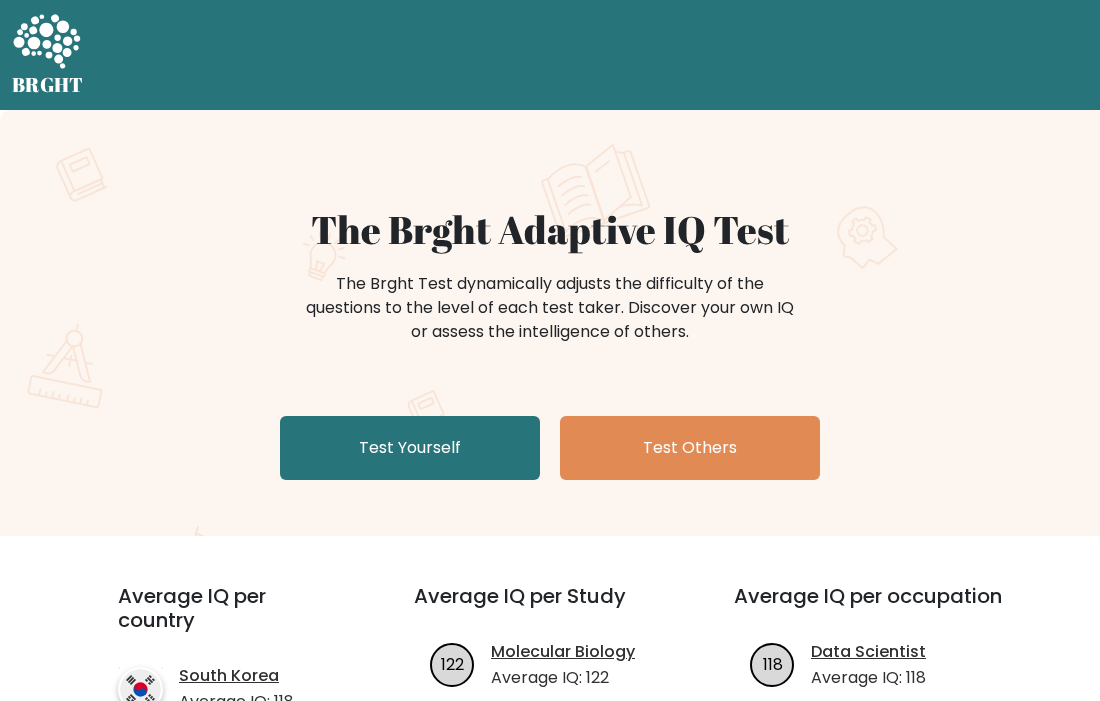 scroll, scrollTop: 0, scrollLeft: 0, axis: both 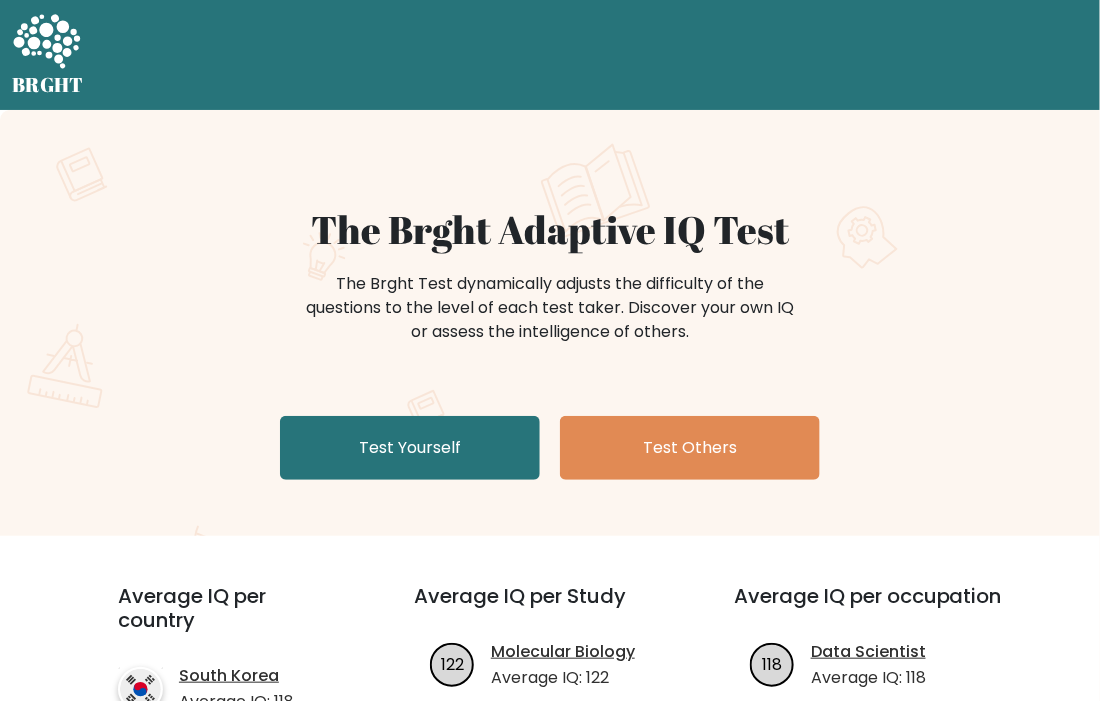 click on "The Brght Adaptive IQ Test
The Brght Test dynamically adjusts the difficulty of the questions to the level of each test taker. Discover your own IQ or assess the intelligence of others.
Test Yourself
Test Others" at bounding box center [550, 347] 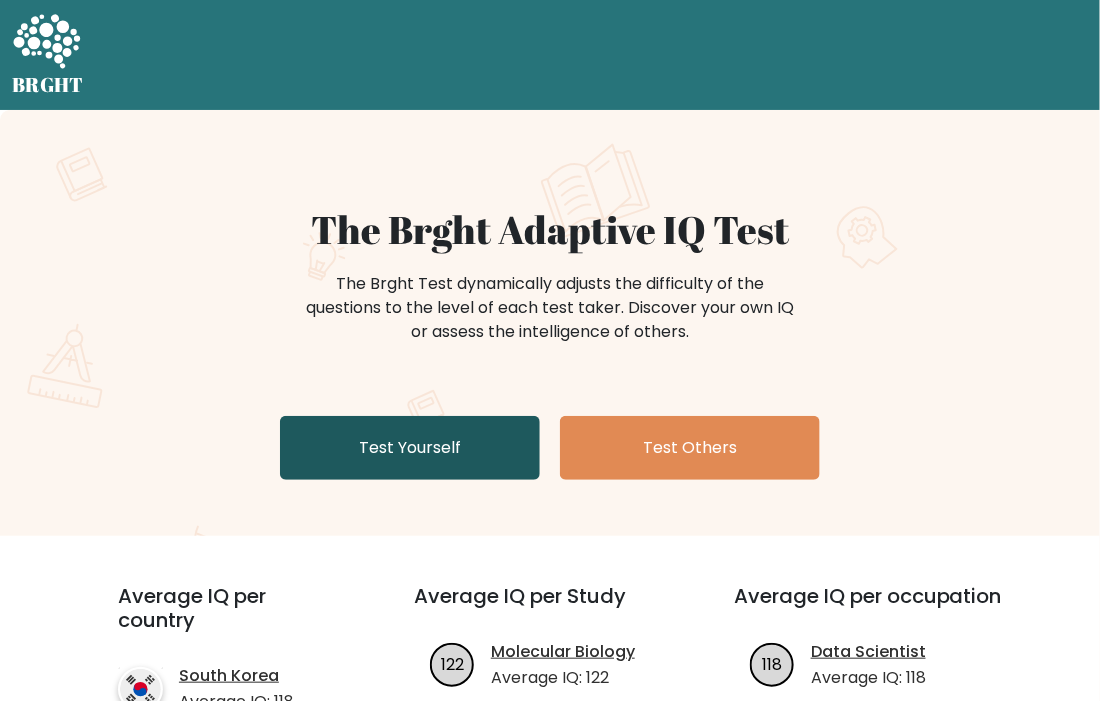 click on "Test Yourself" at bounding box center (410, 448) 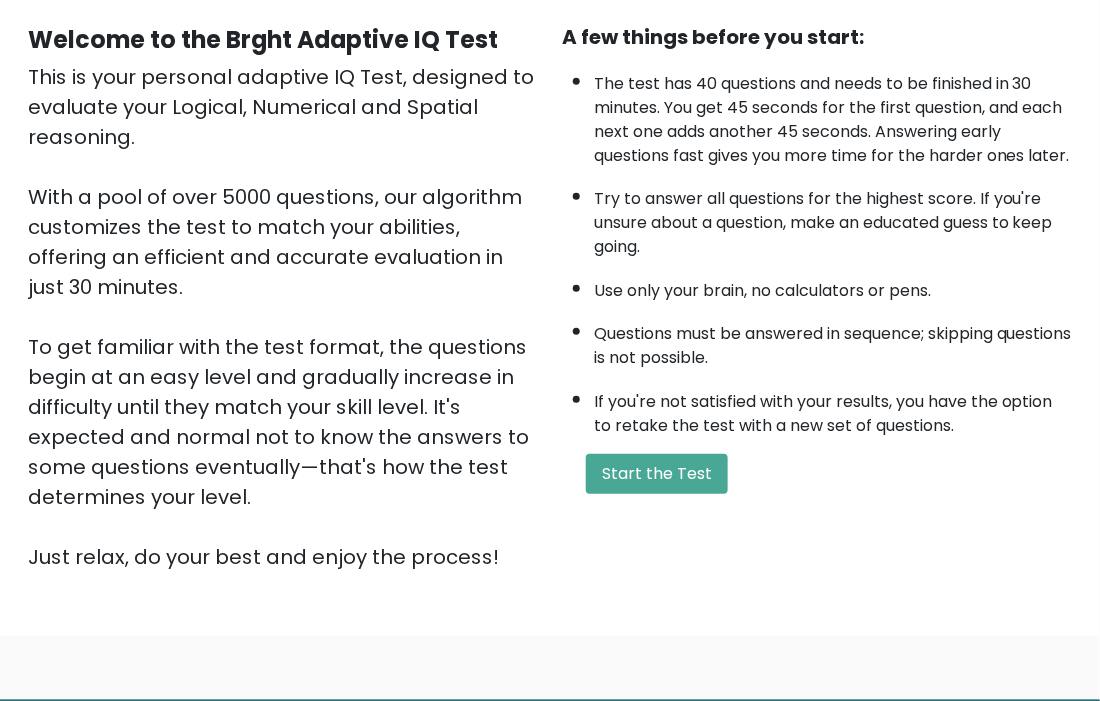scroll, scrollTop: 303, scrollLeft: 0, axis: vertical 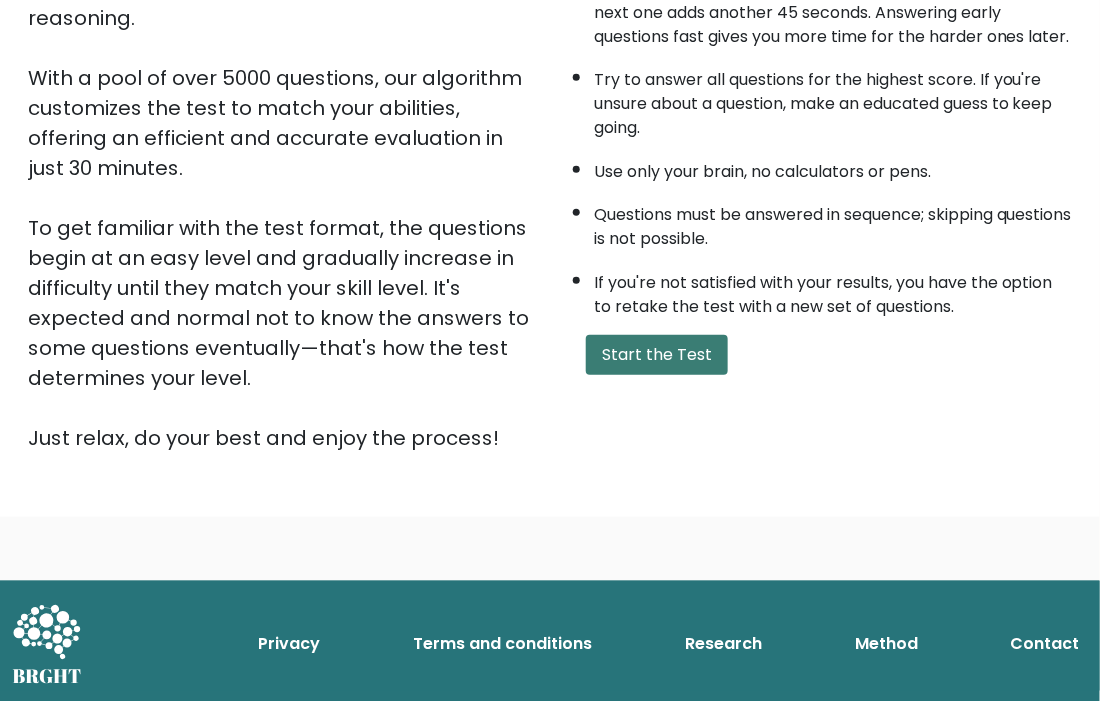 click on "Start the Test" at bounding box center [657, 355] 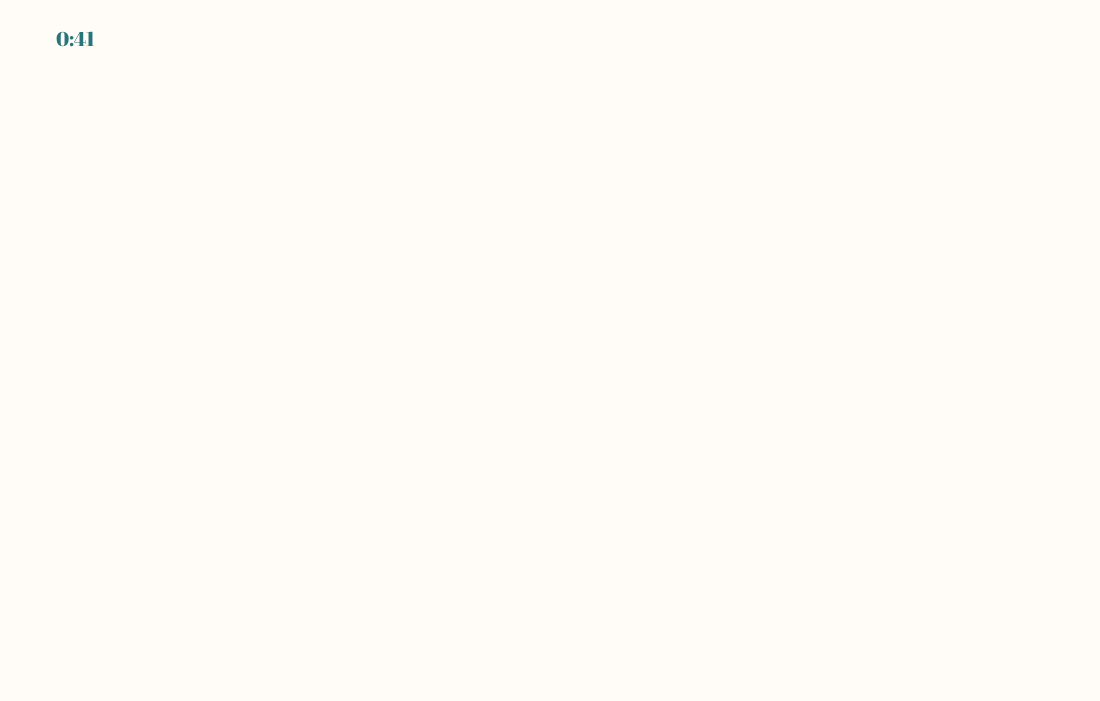 scroll, scrollTop: 0, scrollLeft: 0, axis: both 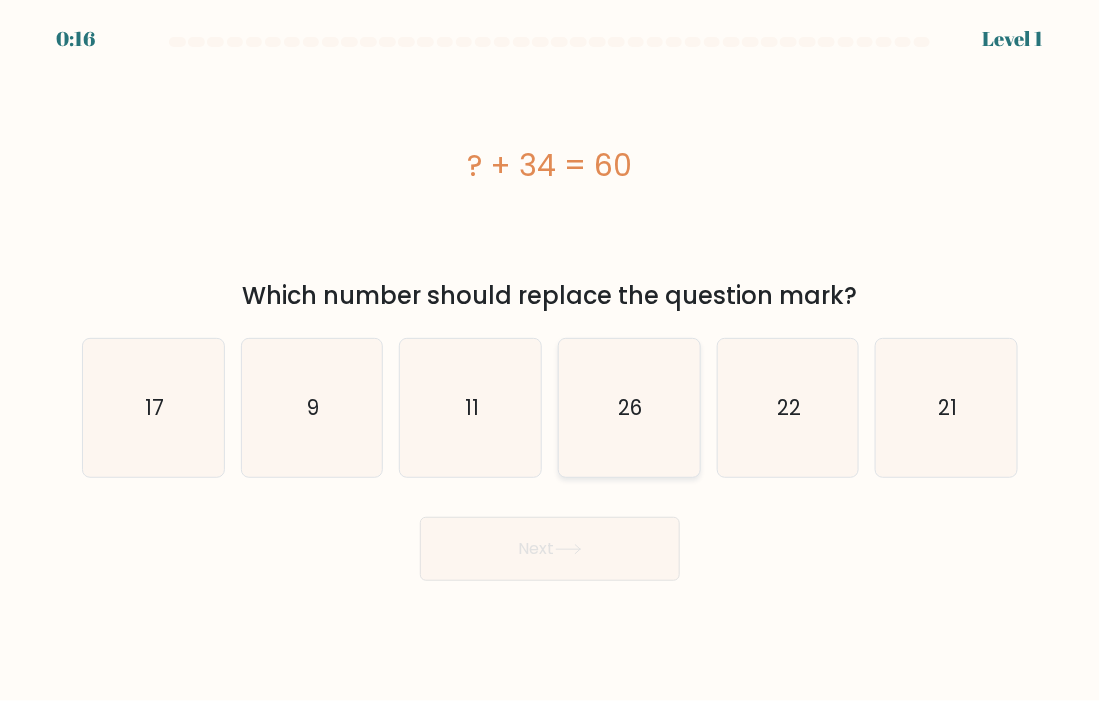 click on "26" 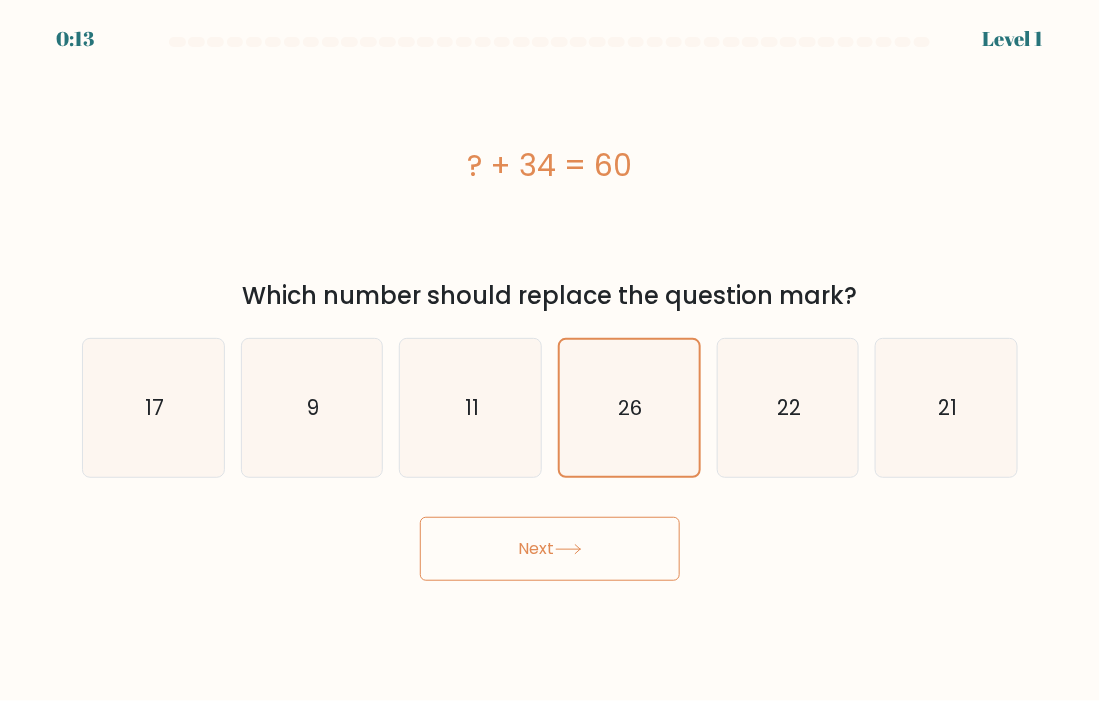 click on "Next" at bounding box center (550, 549) 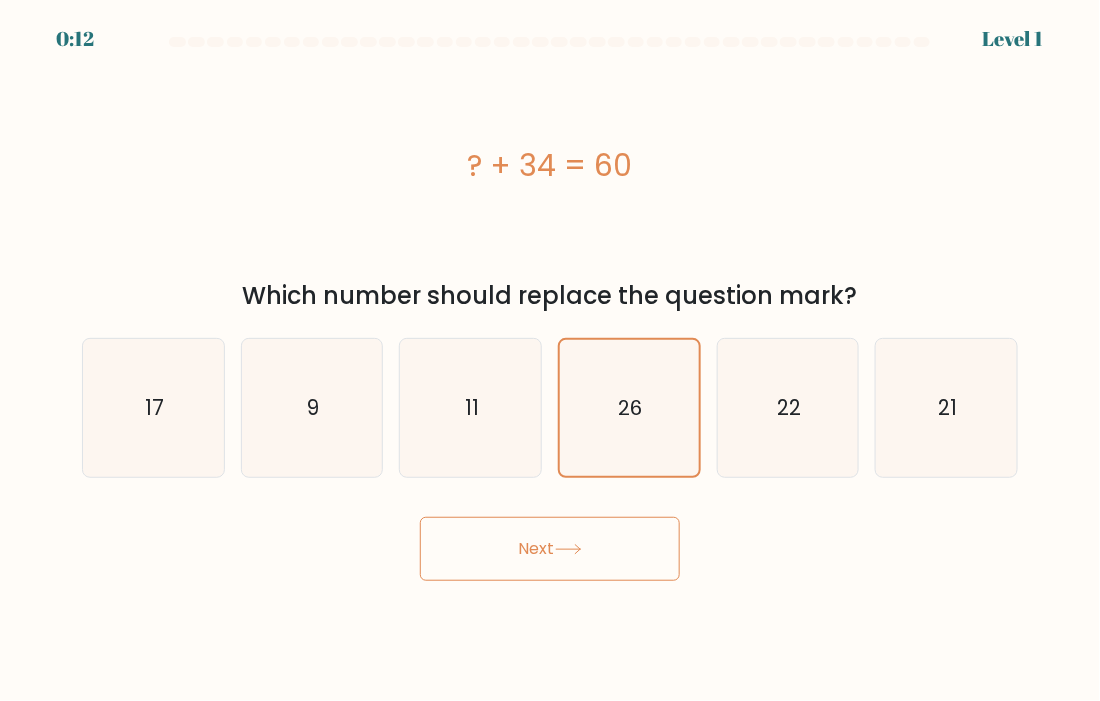 click on "Next" at bounding box center (550, 549) 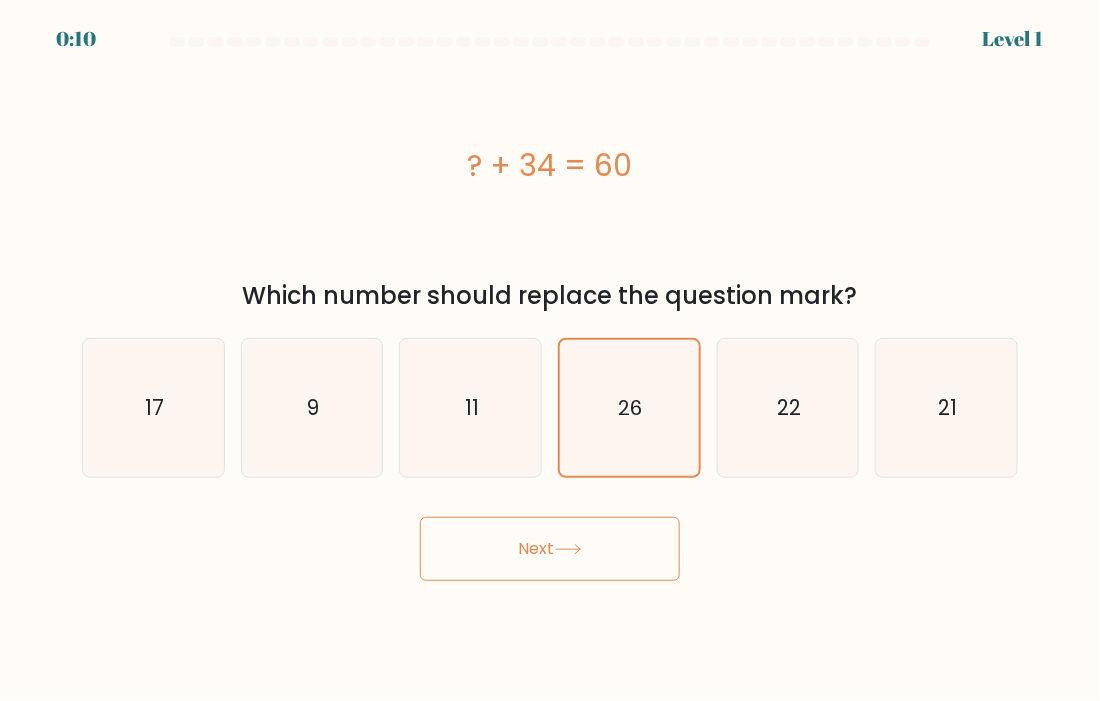 click on "Next" at bounding box center [550, 549] 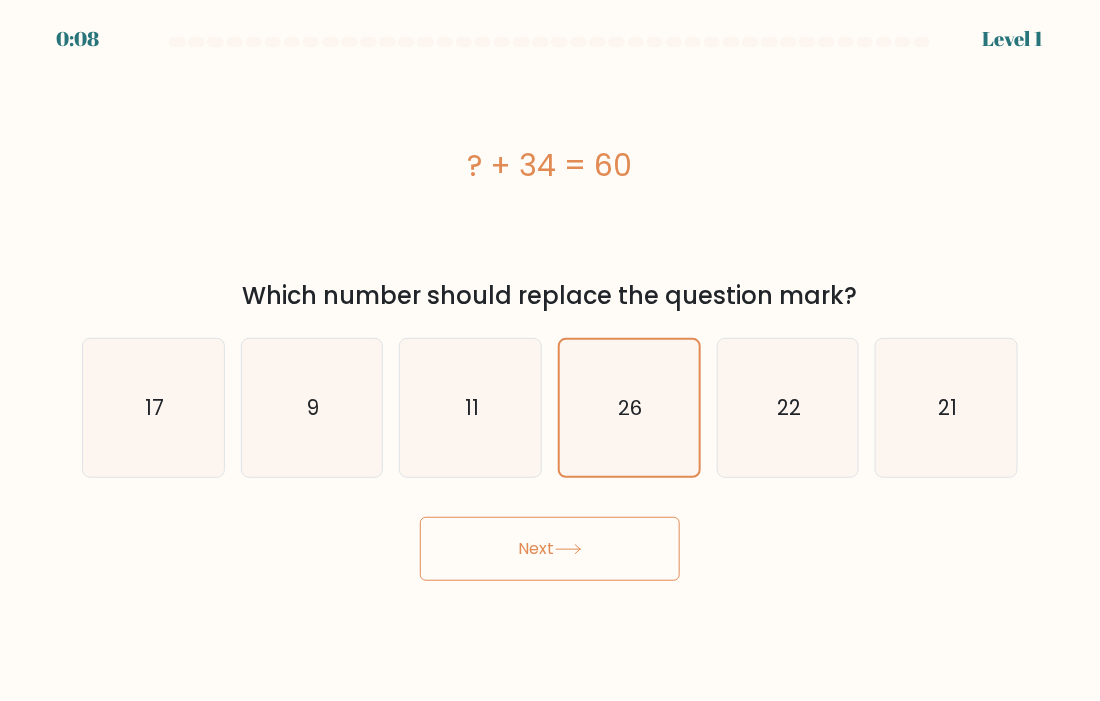 click on "Next" at bounding box center (550, 549) 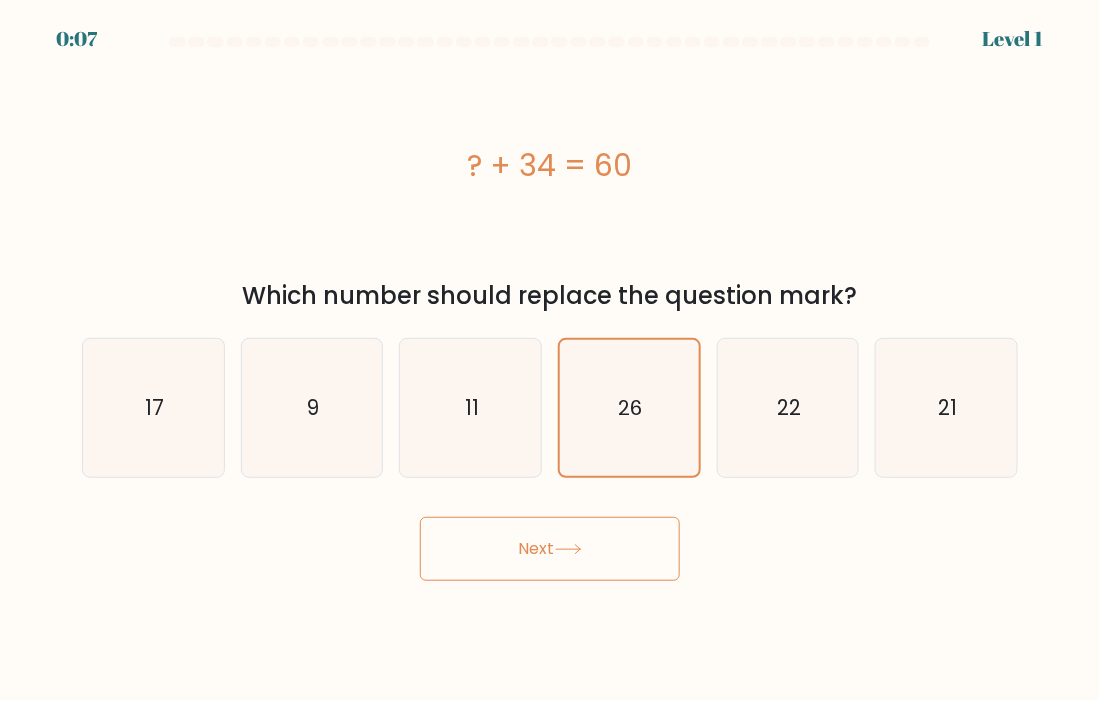 click 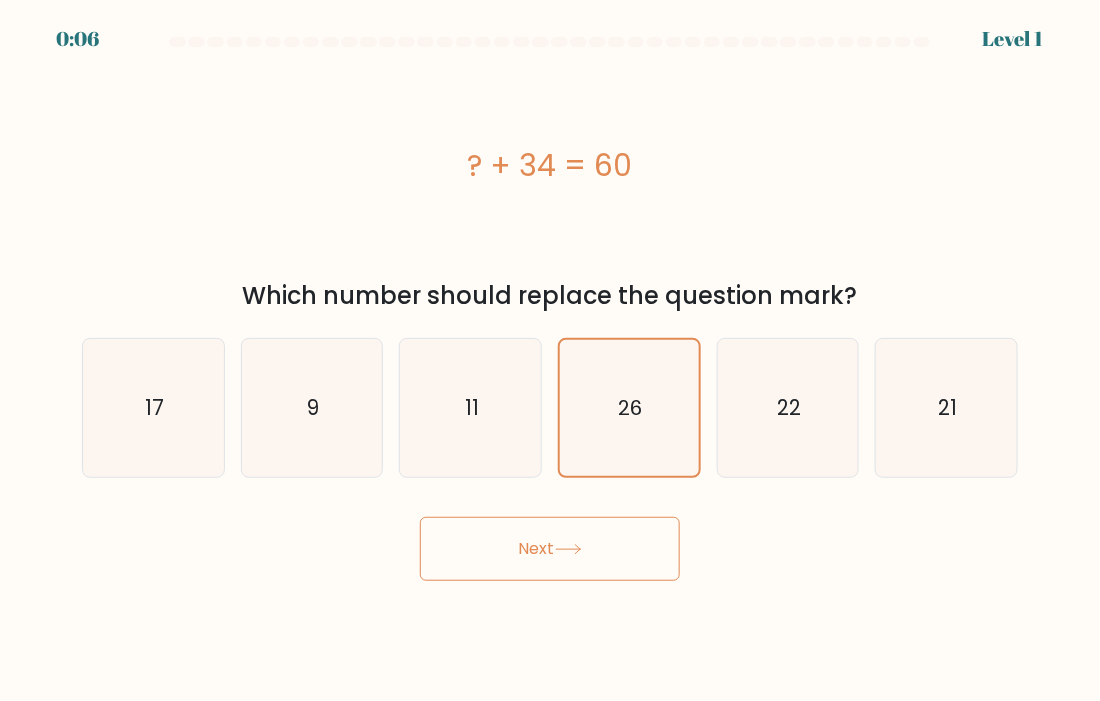 click 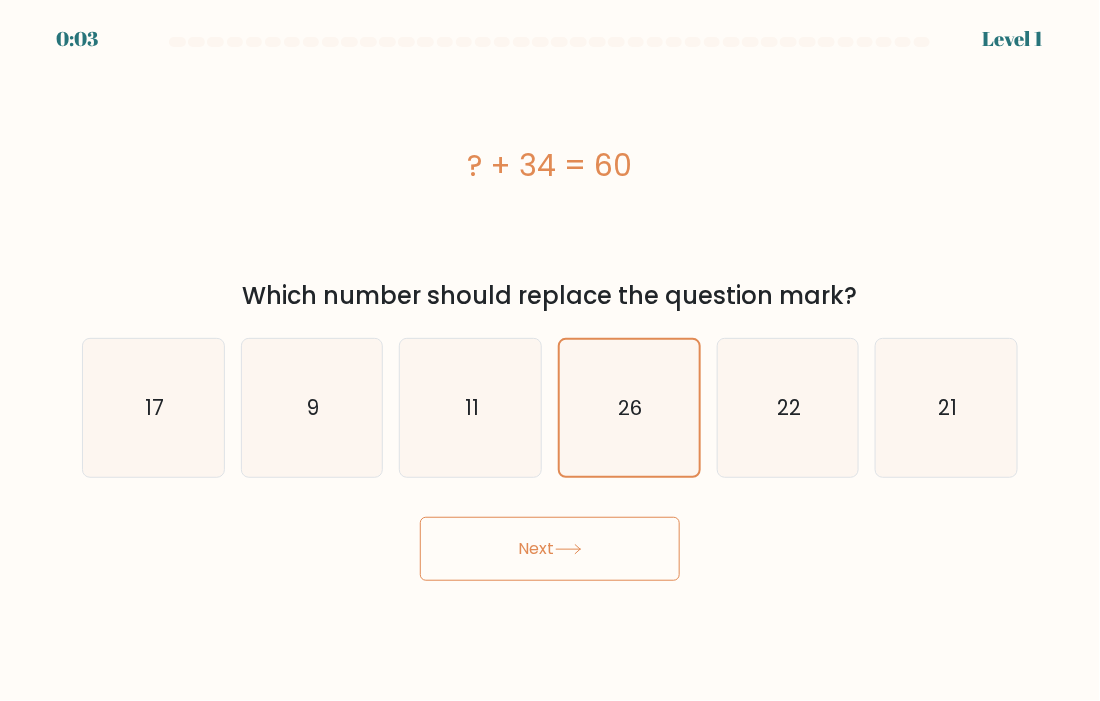 drag, startPoint x: 579, startPoint y: 551, endPoint x: 529, endPoint y: 541, distance: 50.990196 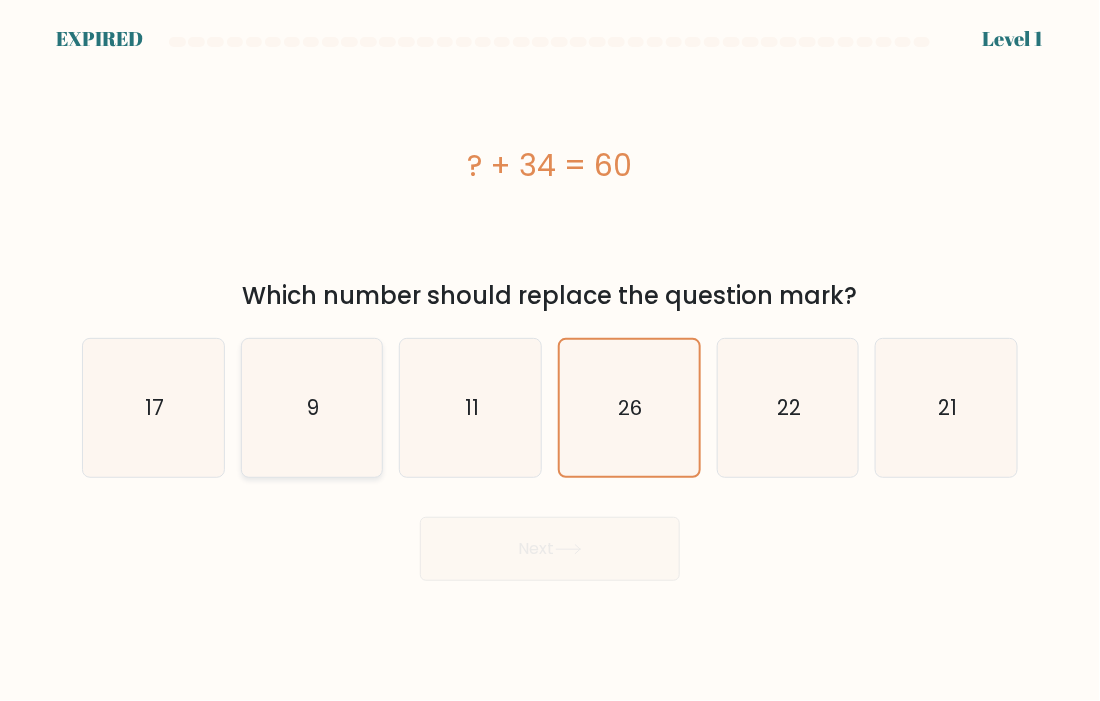 click on "9" 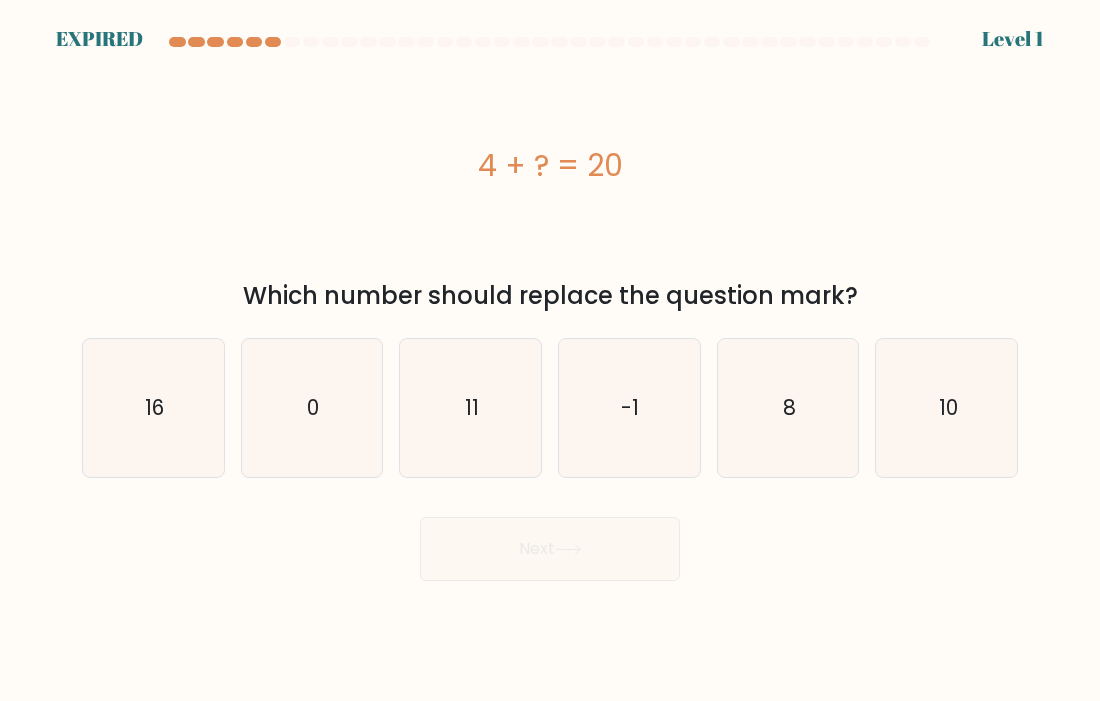 scroll, scrollTop: 0, scrollLeft: 0, axis: both 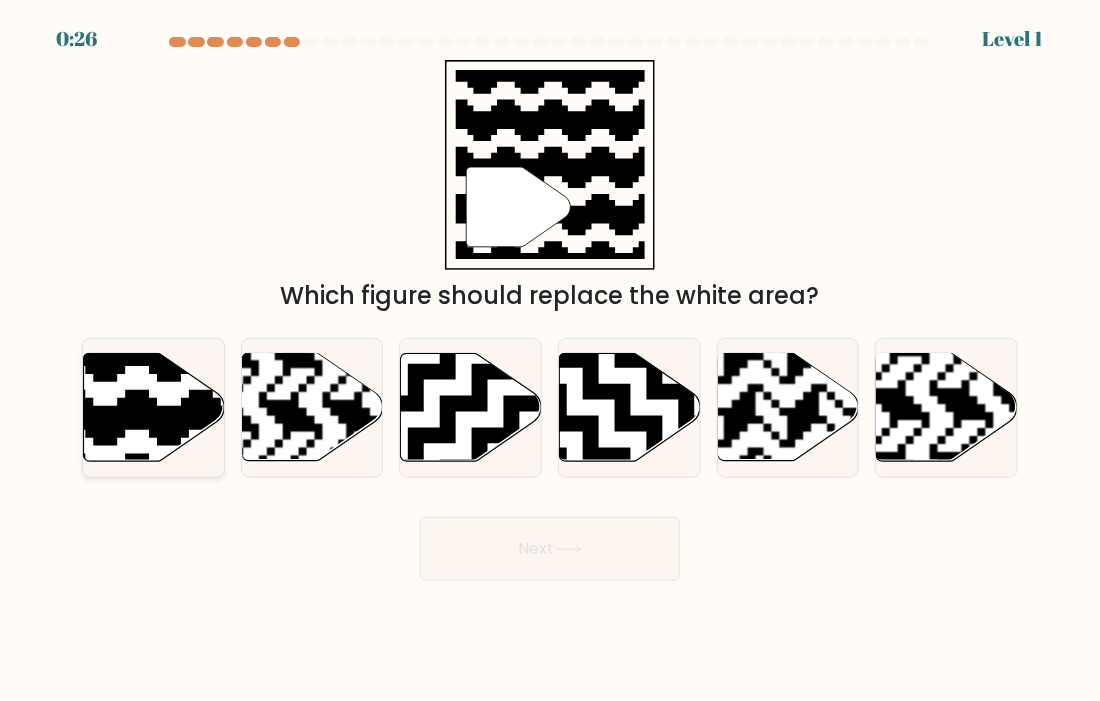 click 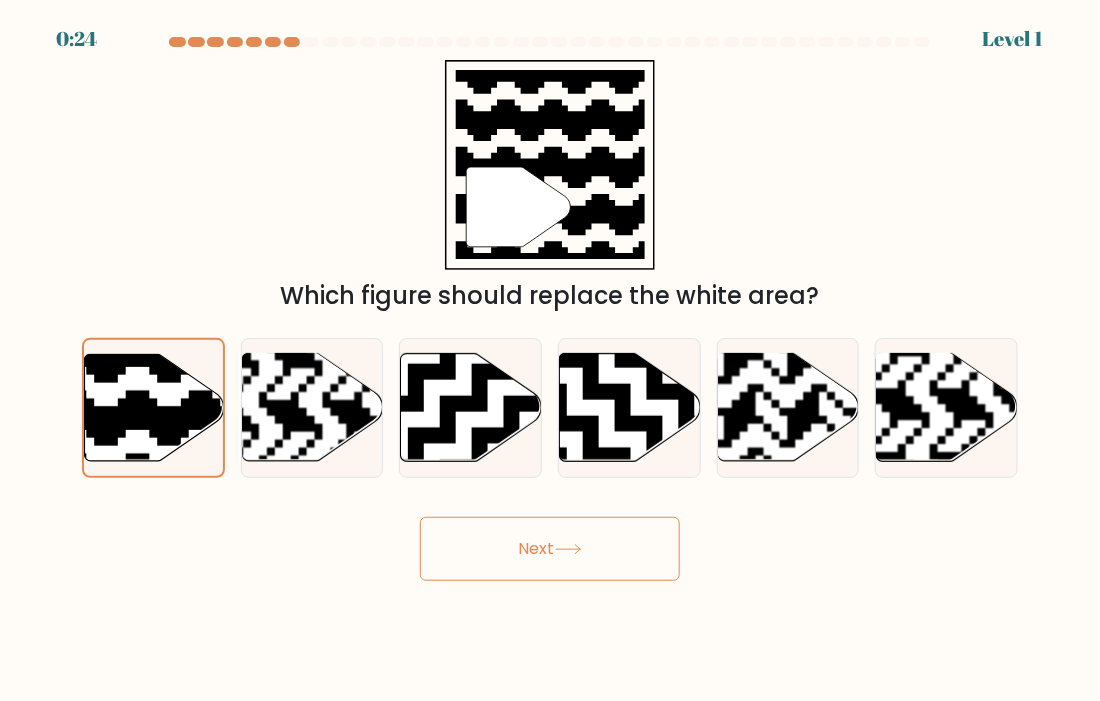 click on "Next" at bounding box center [550, 549] 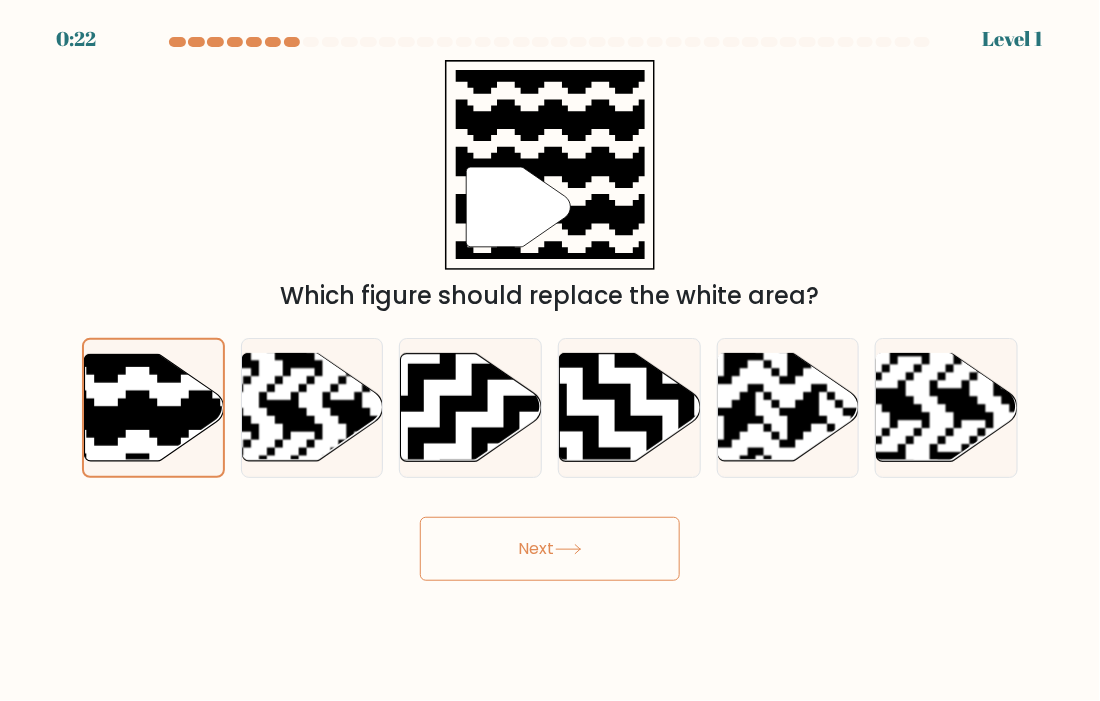 click on "Next" at bounding box center [550, 549] 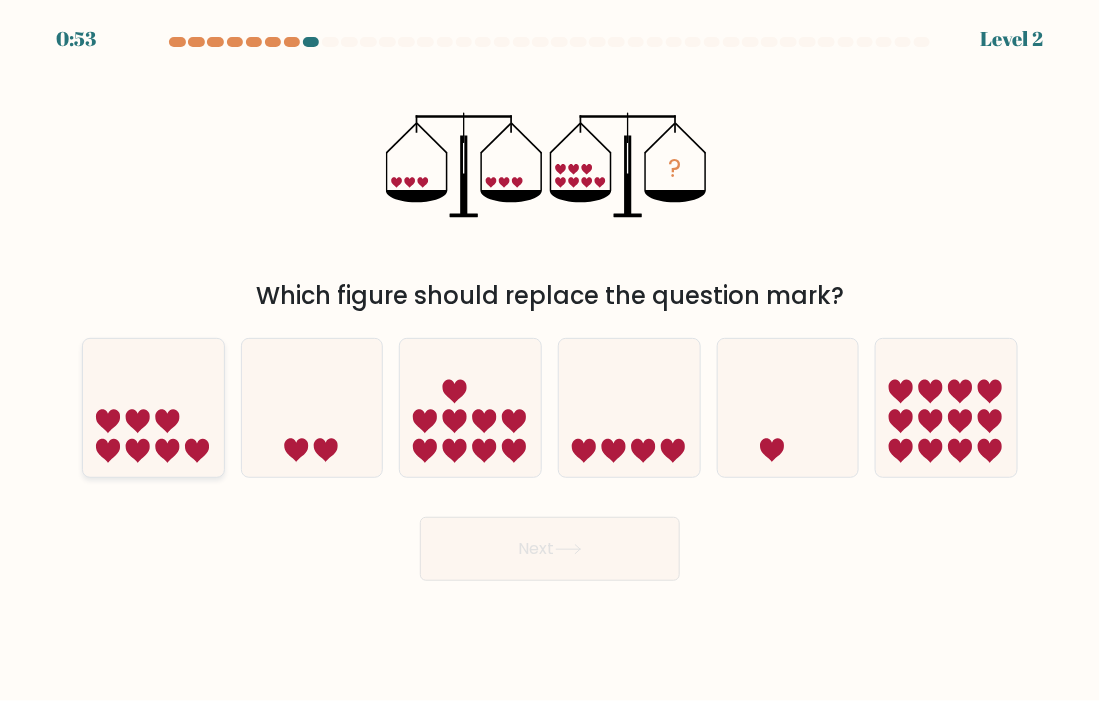 click 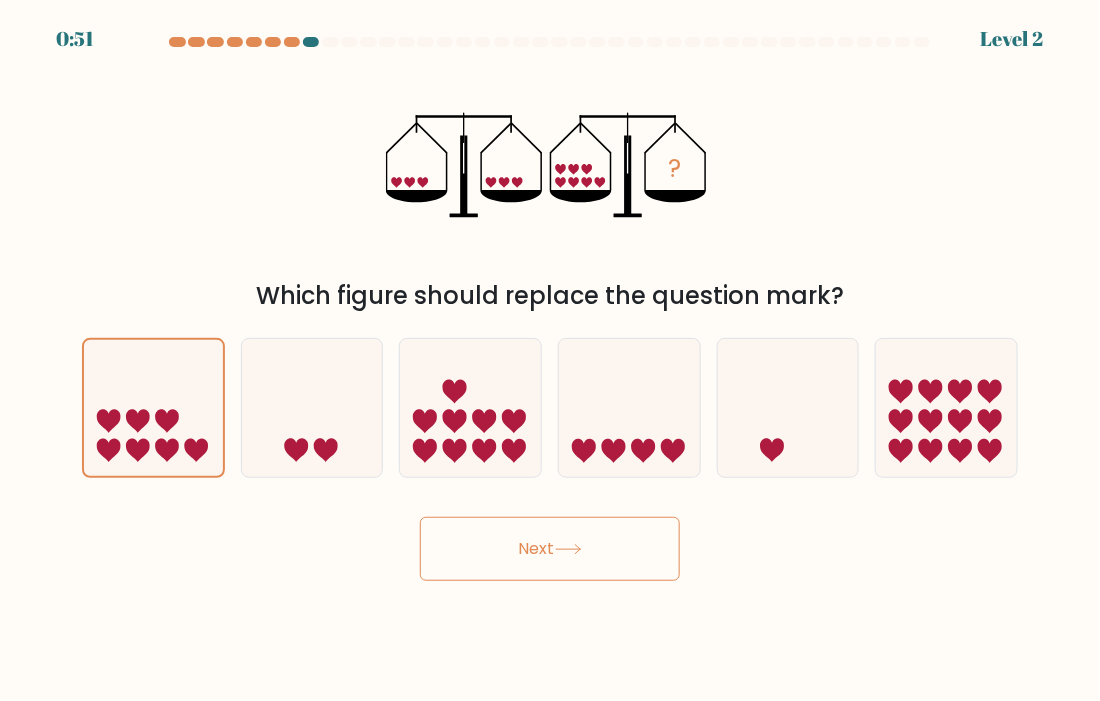 click on "Next" at bounding box center [550, 549] 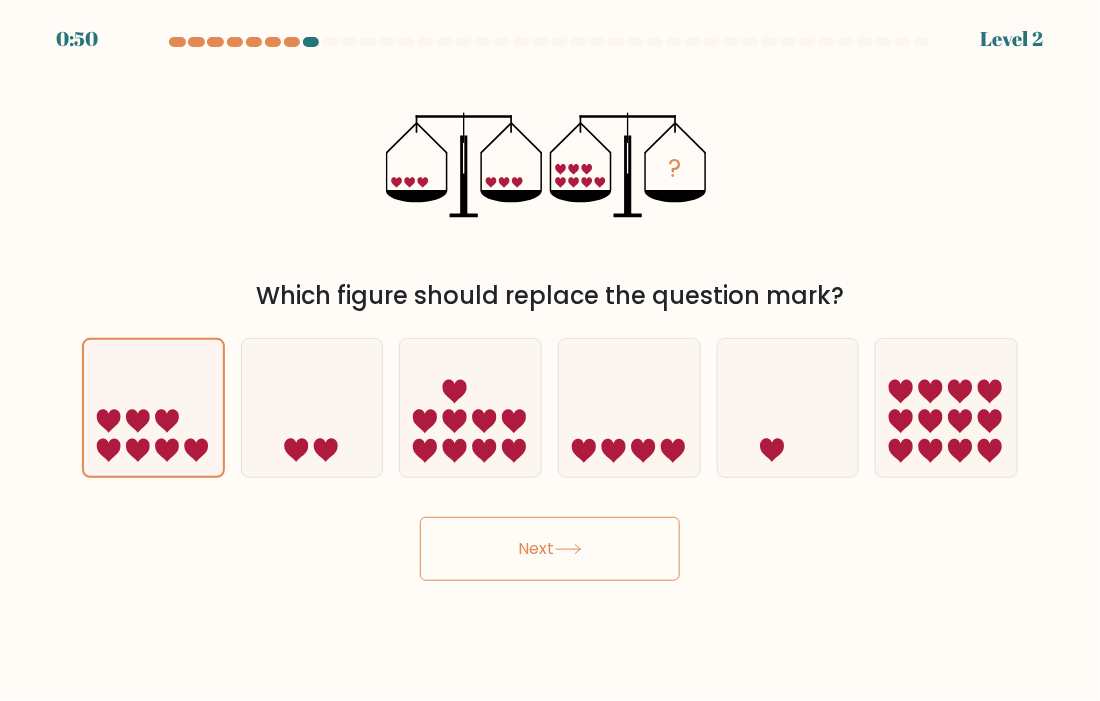 click on "Next" at bounding box center (550, 549) 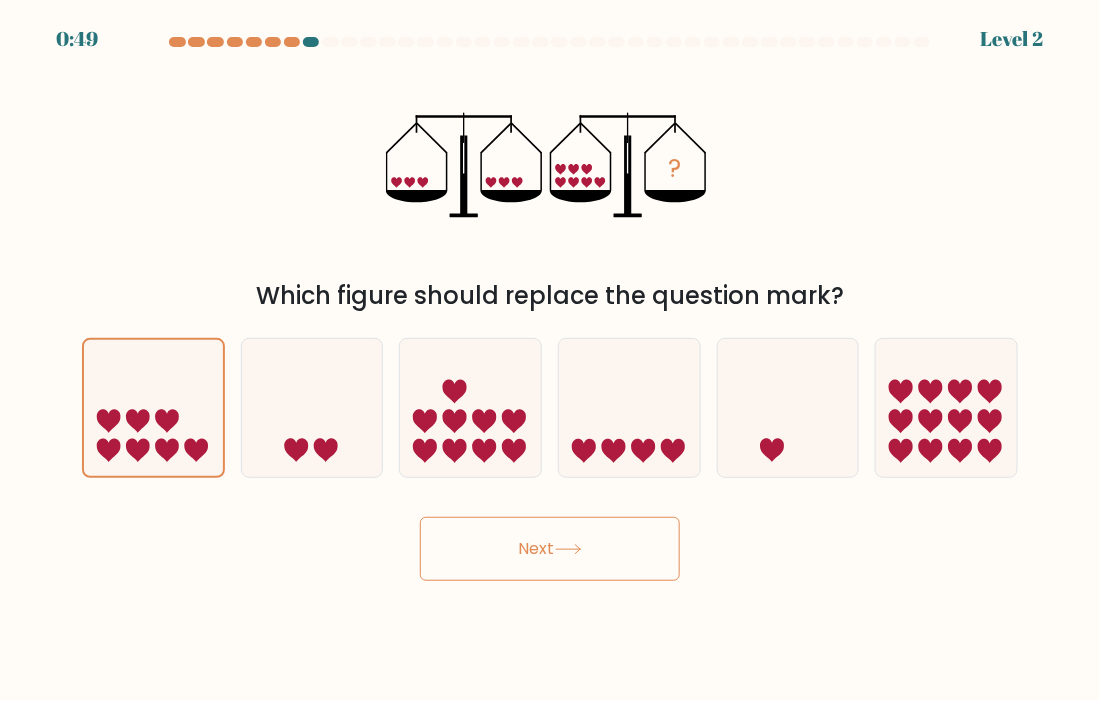 click on "Next" at bounding box center (550, 549) 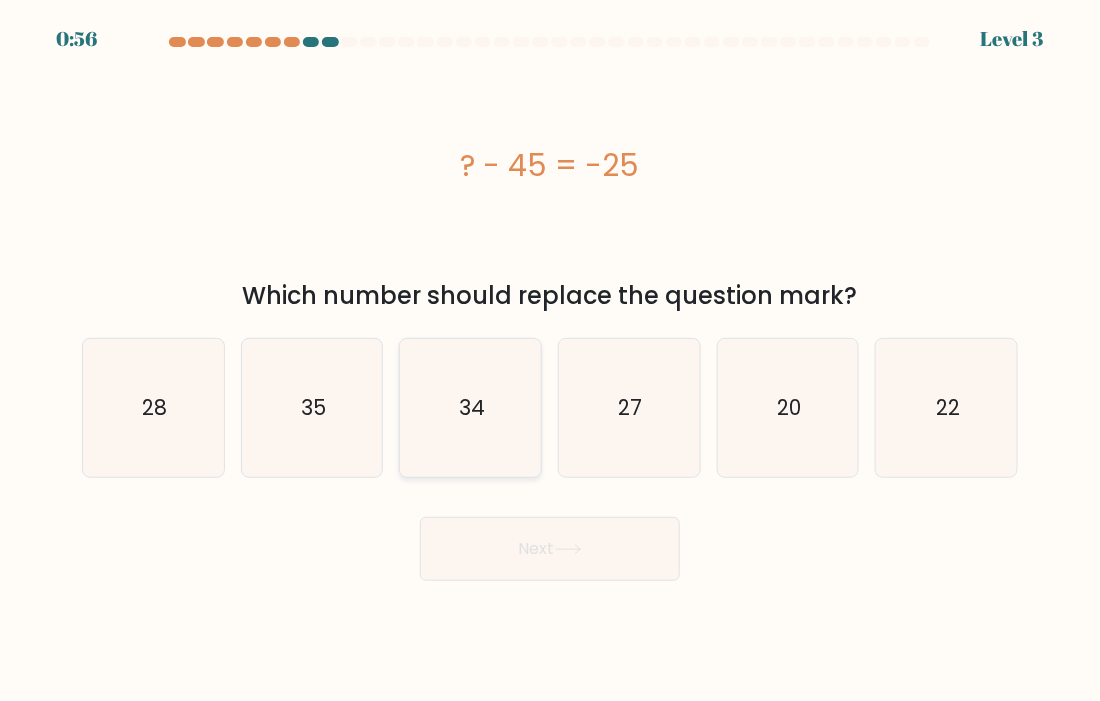 click on "34" 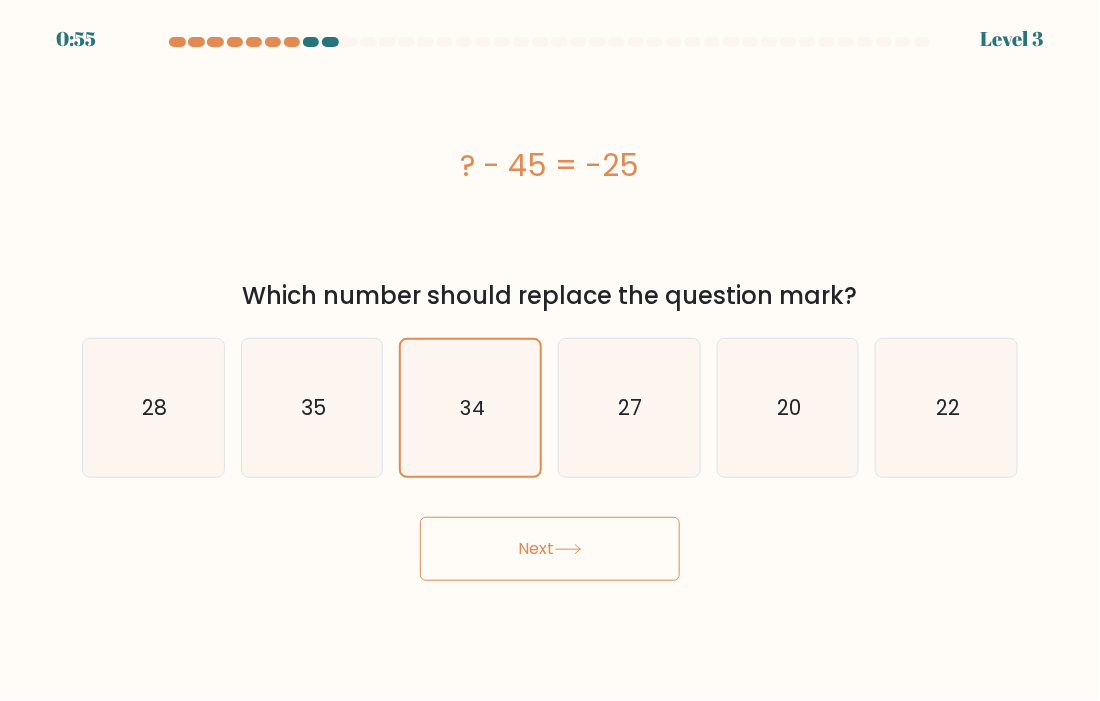 click on "Next" at bounding box center [550, 549] 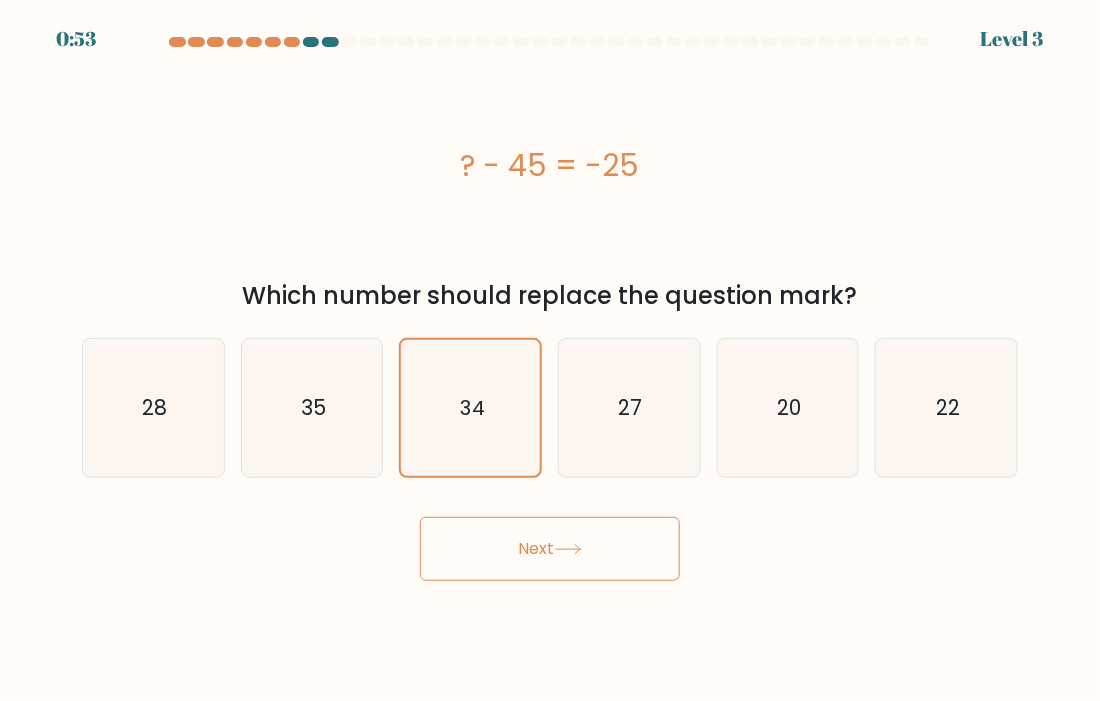 click on "Next" at bounding box center [550, 549] 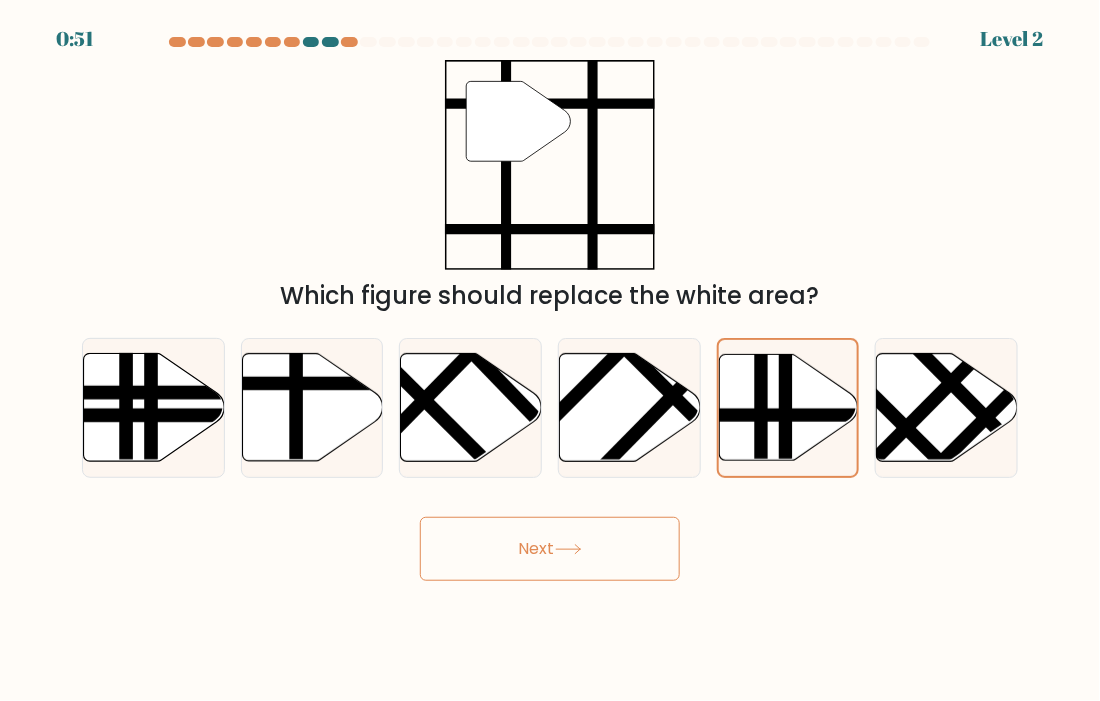 click 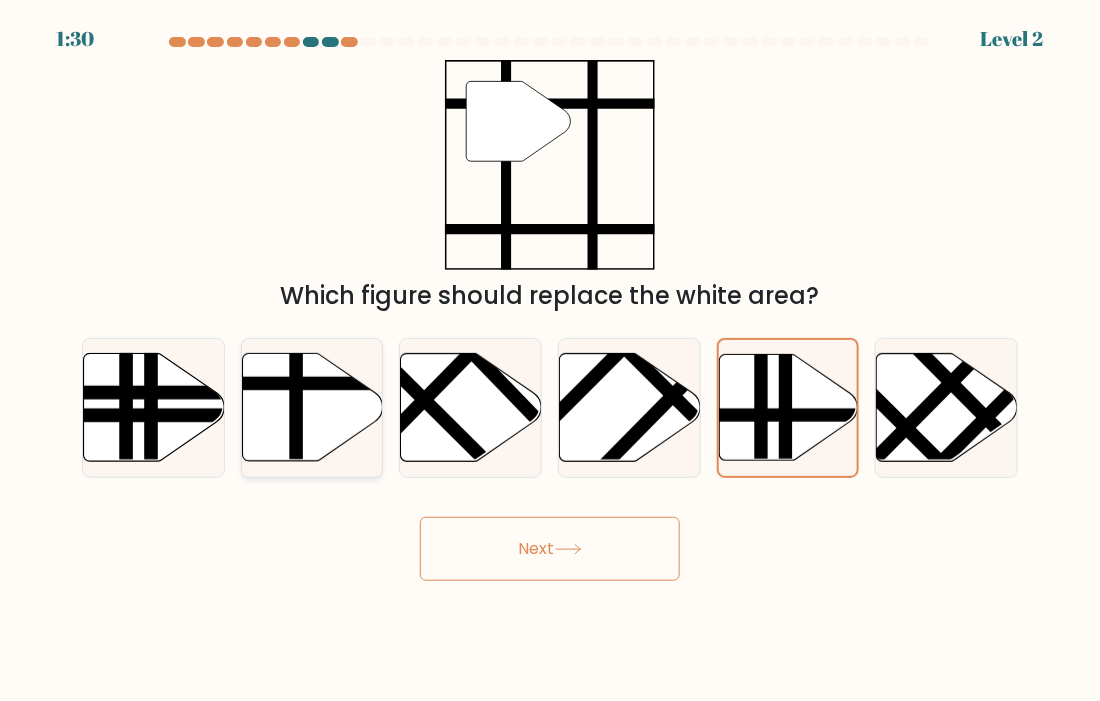 click 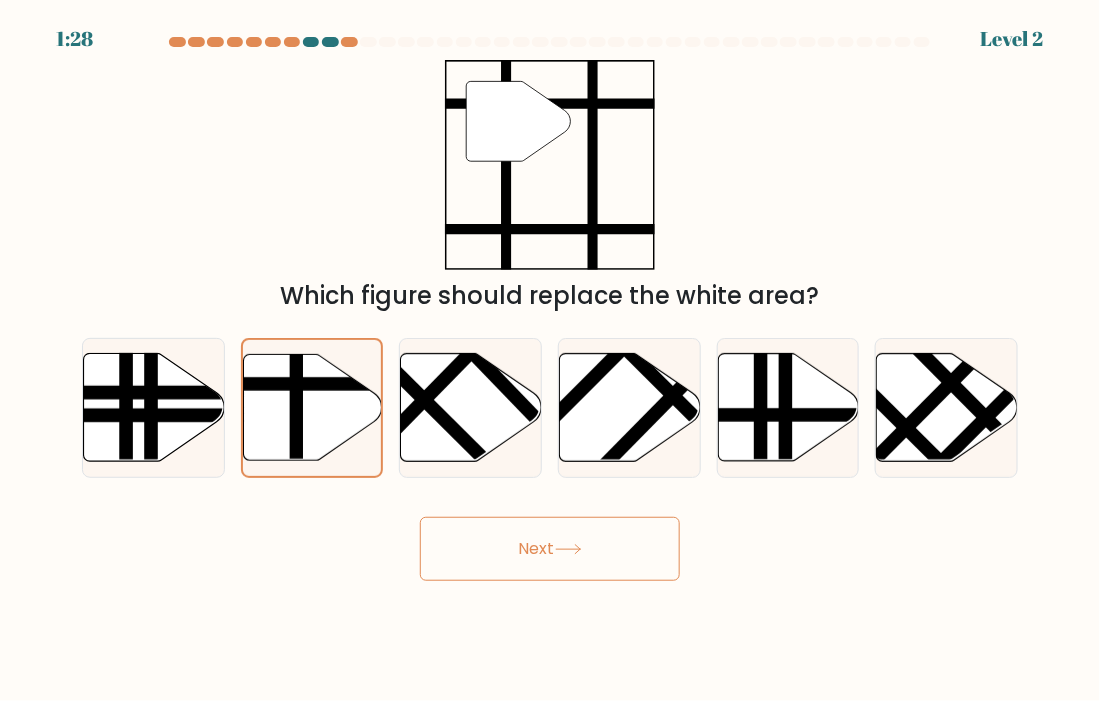 click on "Next" at bounding box center (550, 549) 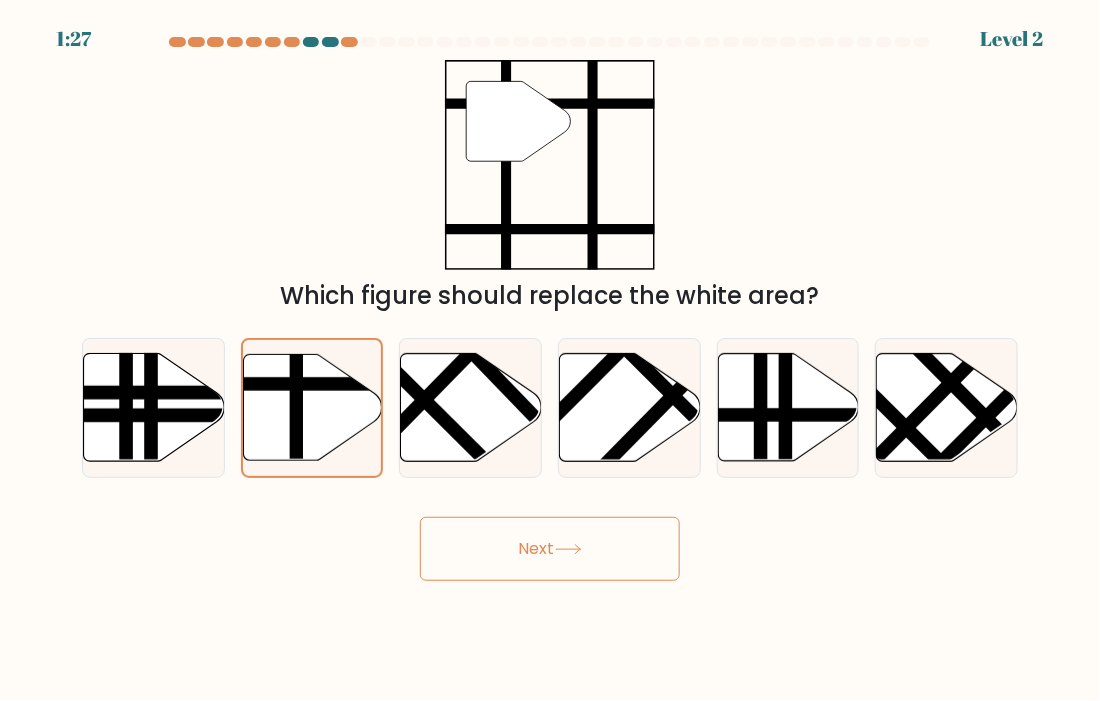 click on "Next" at bounding box center [550, 549] 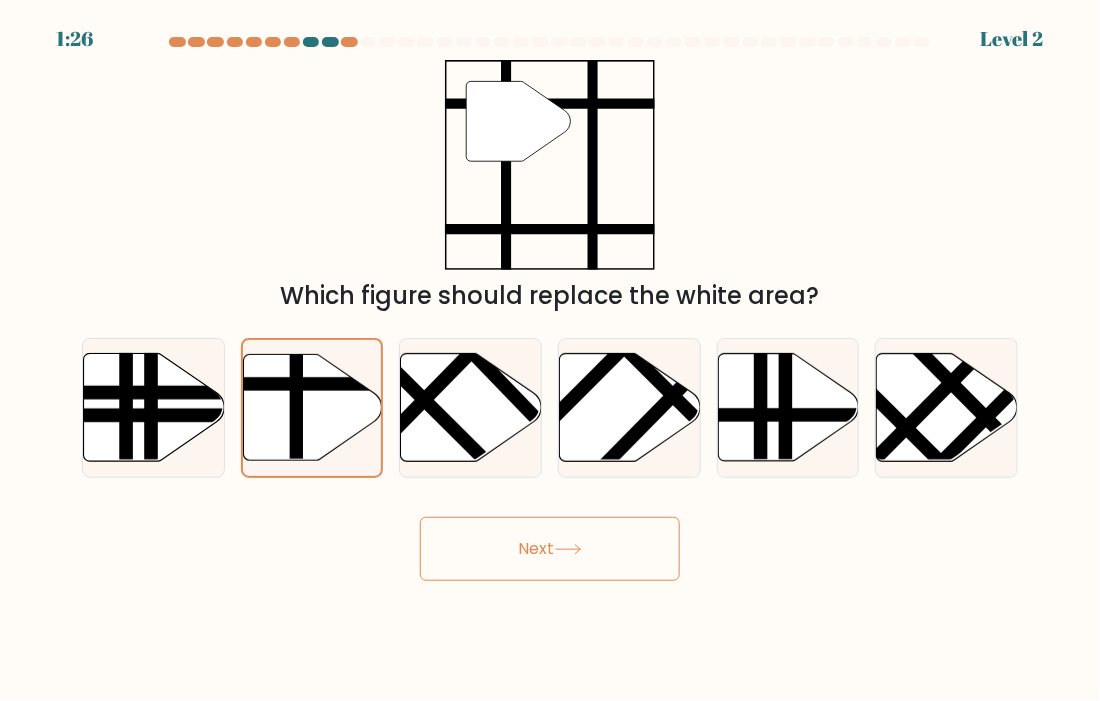 click on "Next" at bounding box center [550, 549] 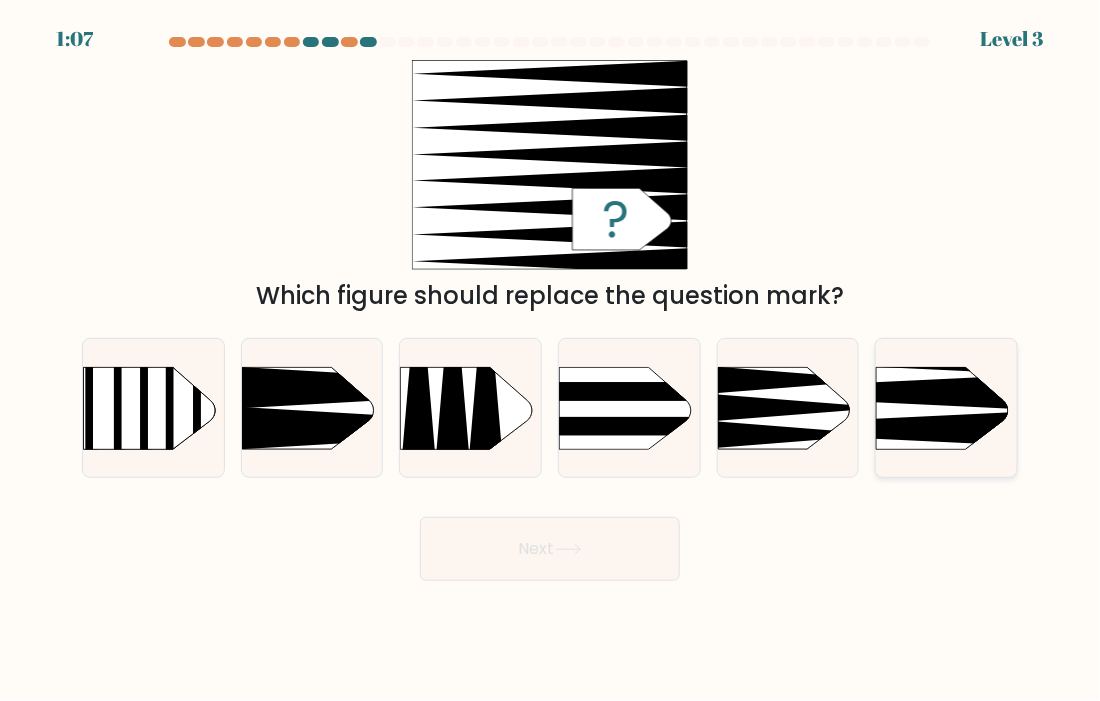 click 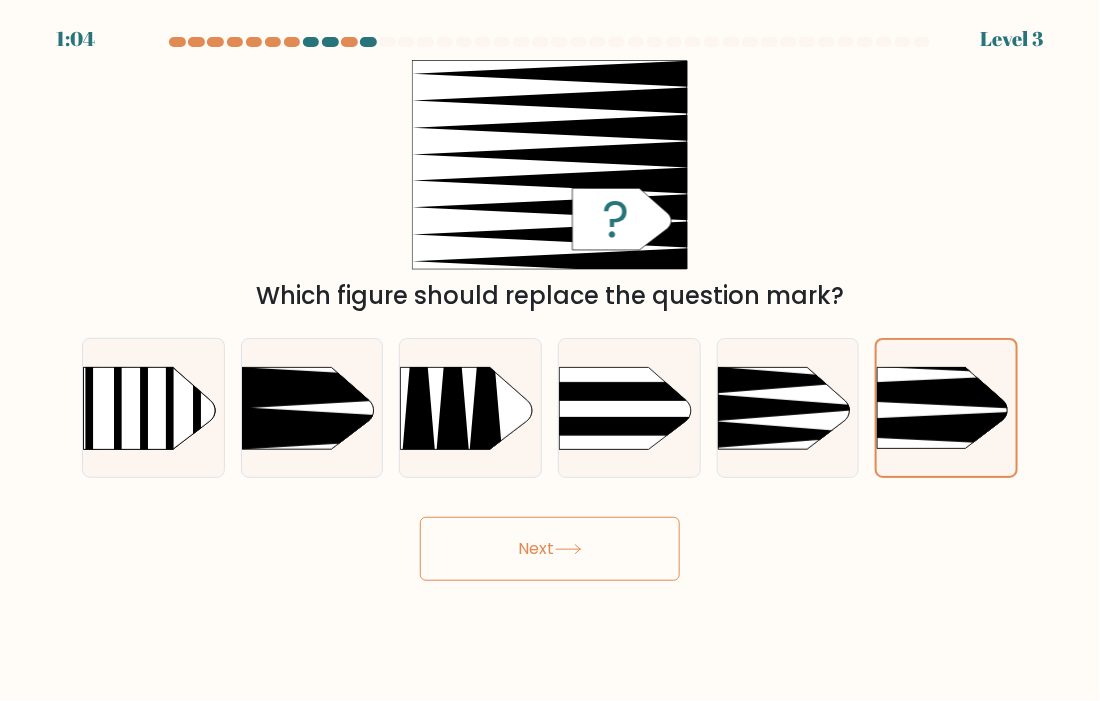click on "Next" at bounding box center (550, 549) 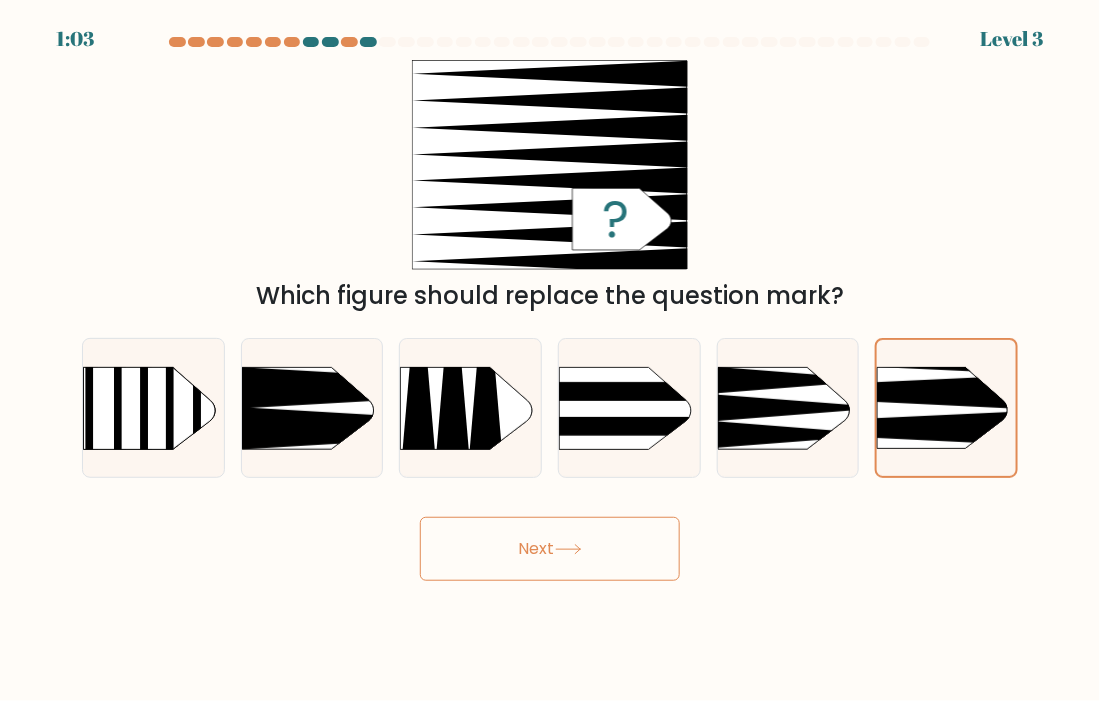 click on "Next" at bounding box center [550, 549] 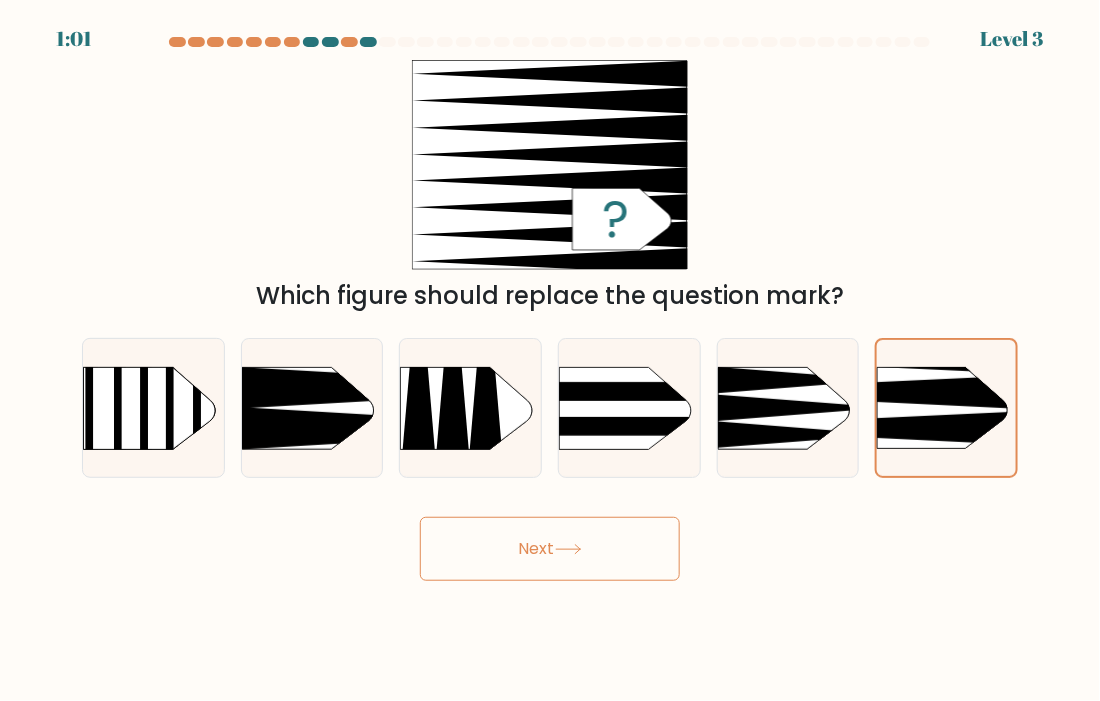 click 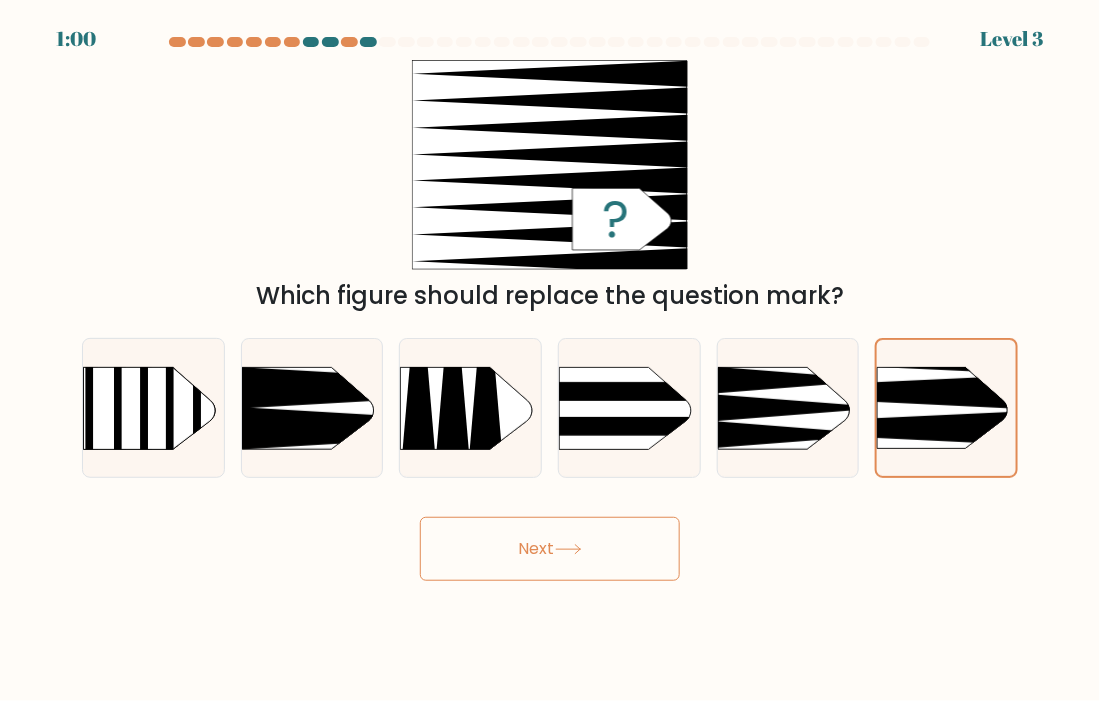click 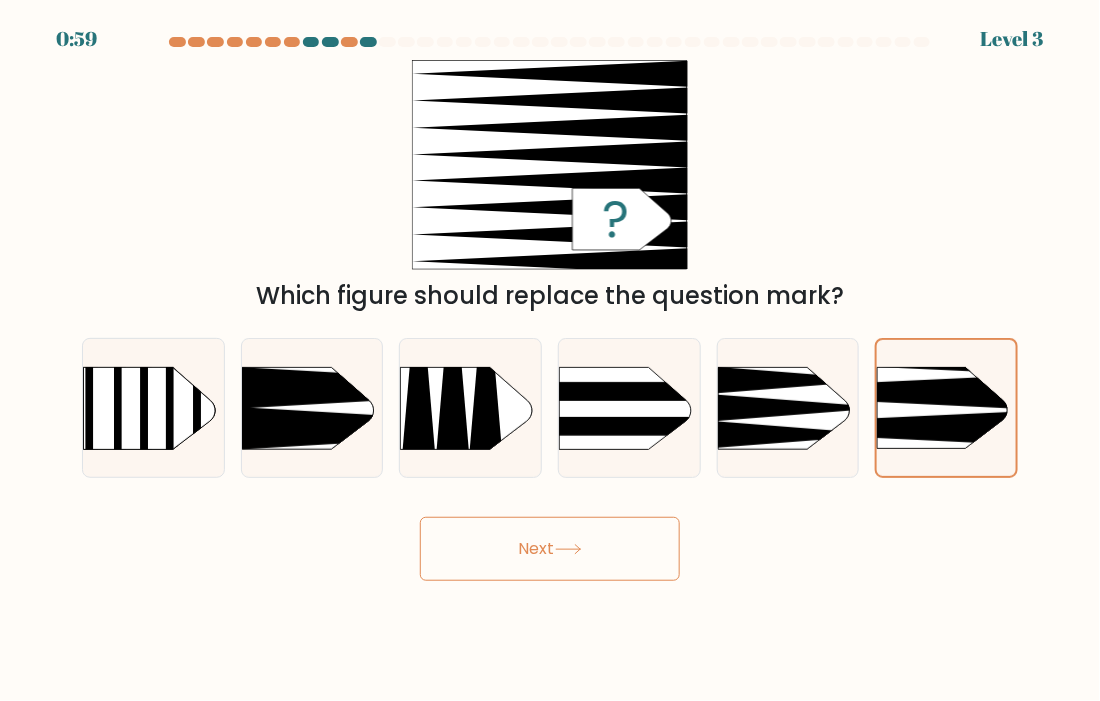 click 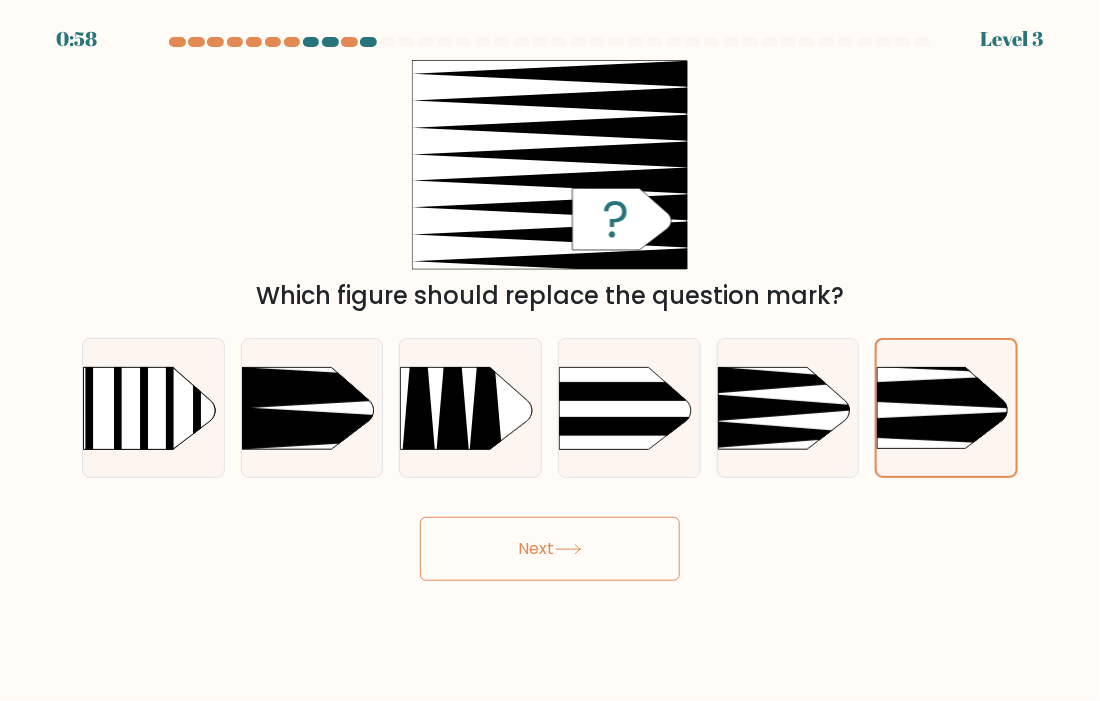click on "Next" at bounding box center [550, 549] 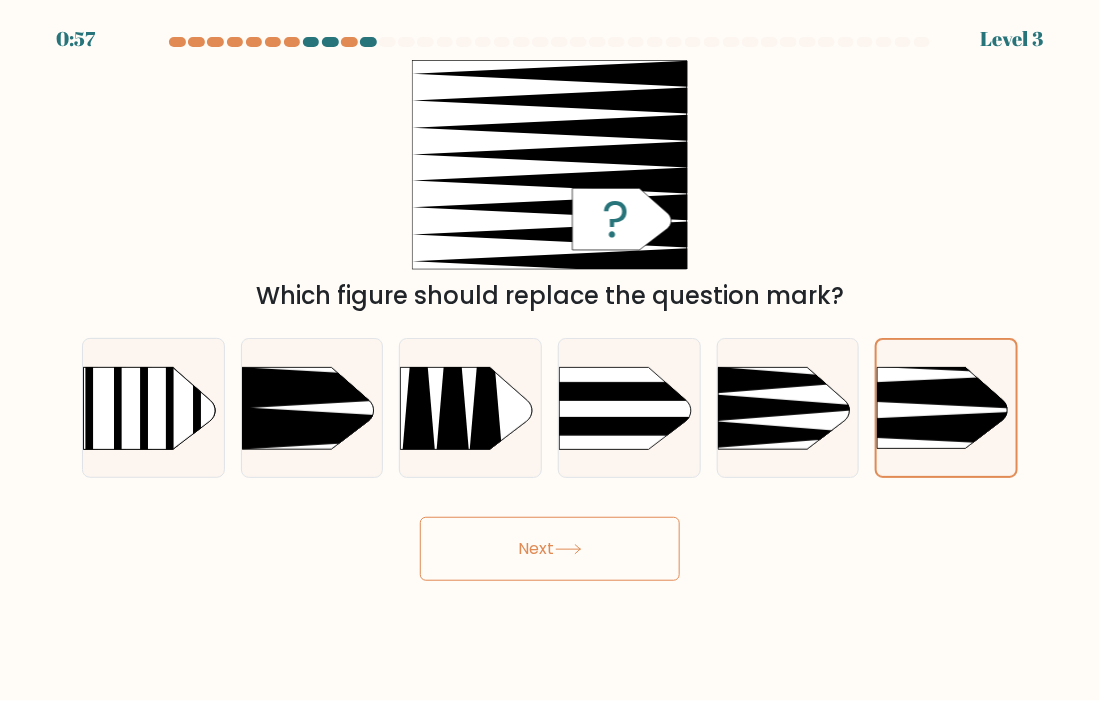 click on "Next" at bounding box center [550, 549] 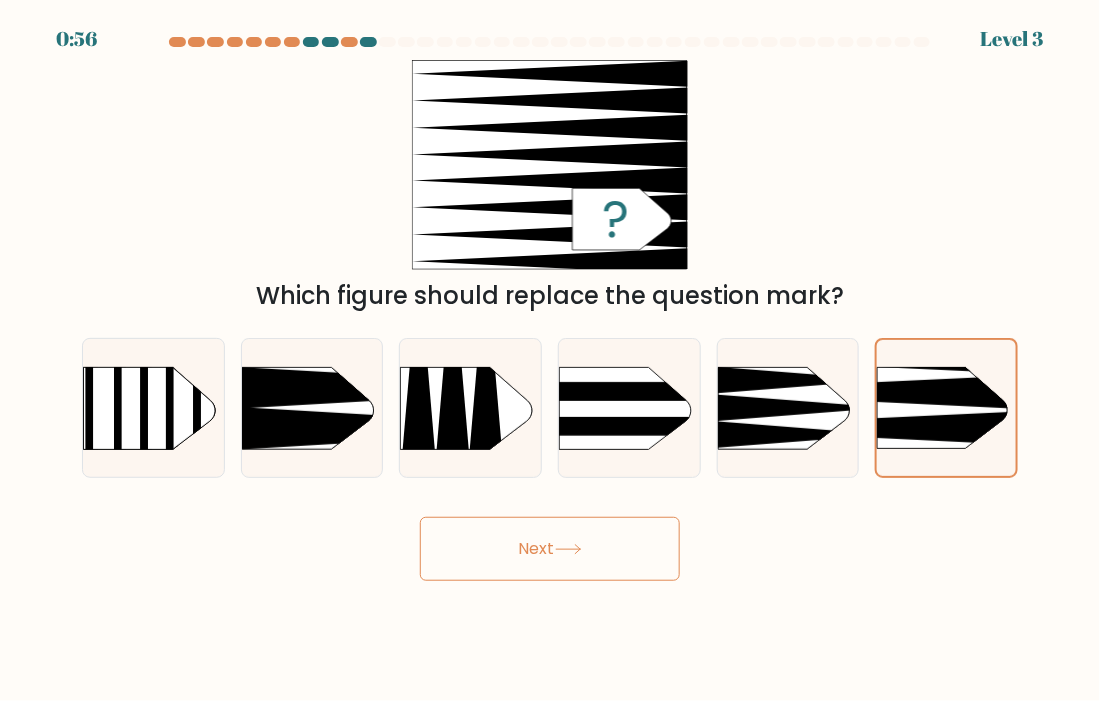 click on "Next" at bounding box center (550, 549) 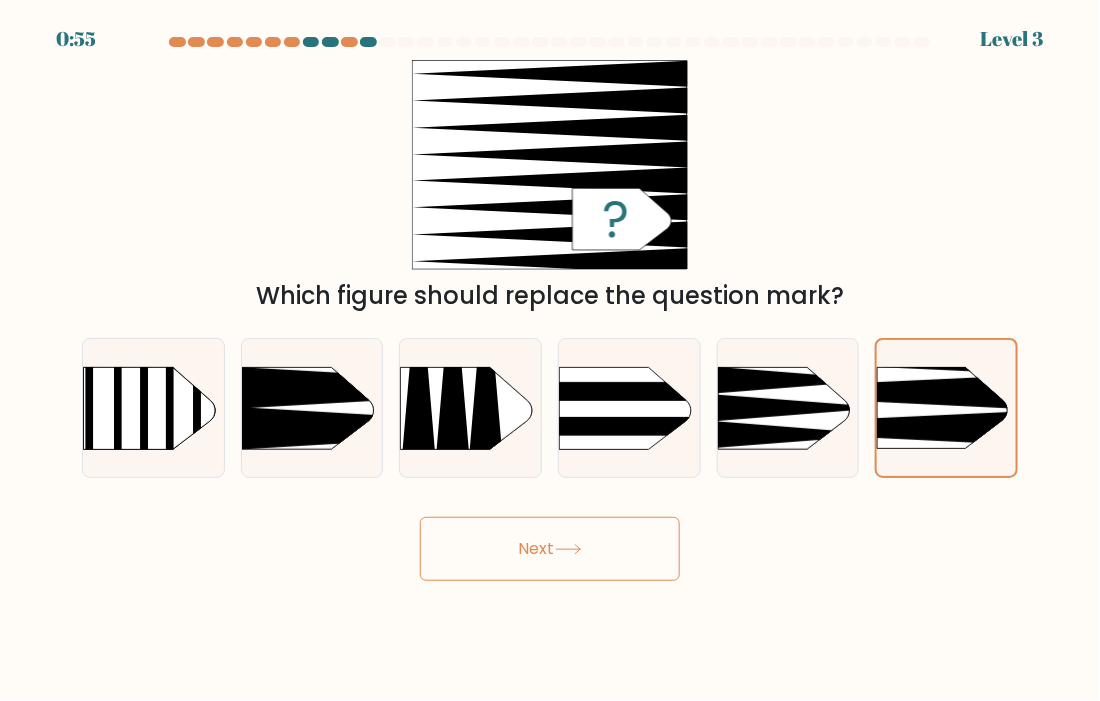 click on "Next" at bounding box center [550, 549] 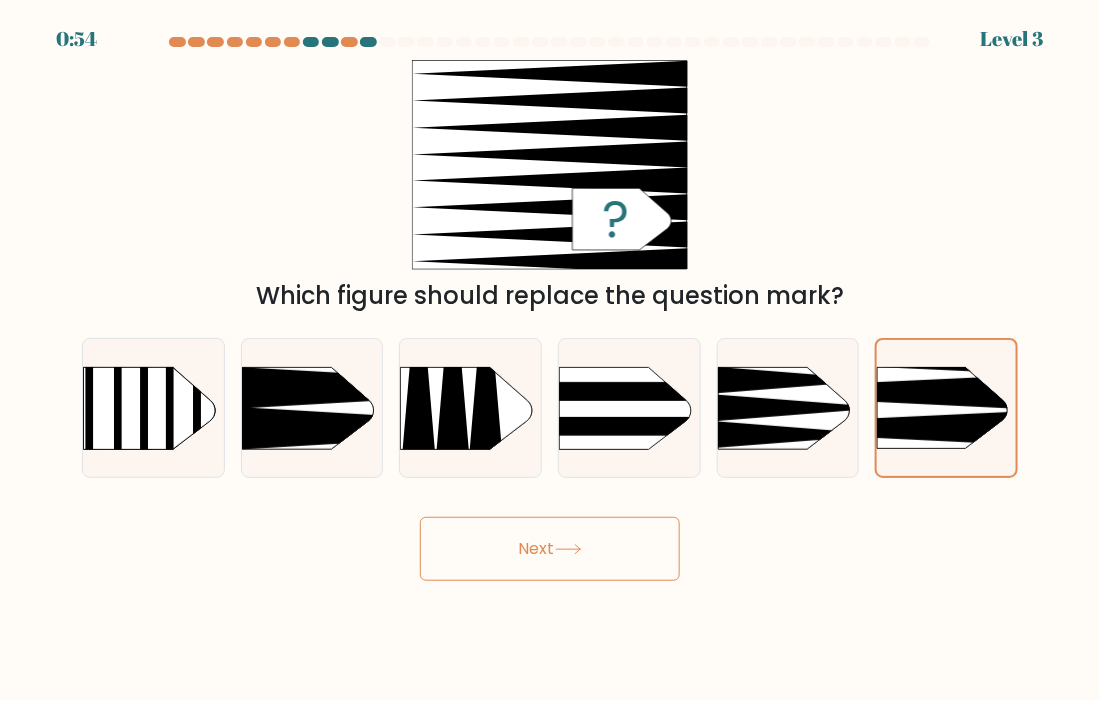 click on "Next" at bounding box center [550, 549] 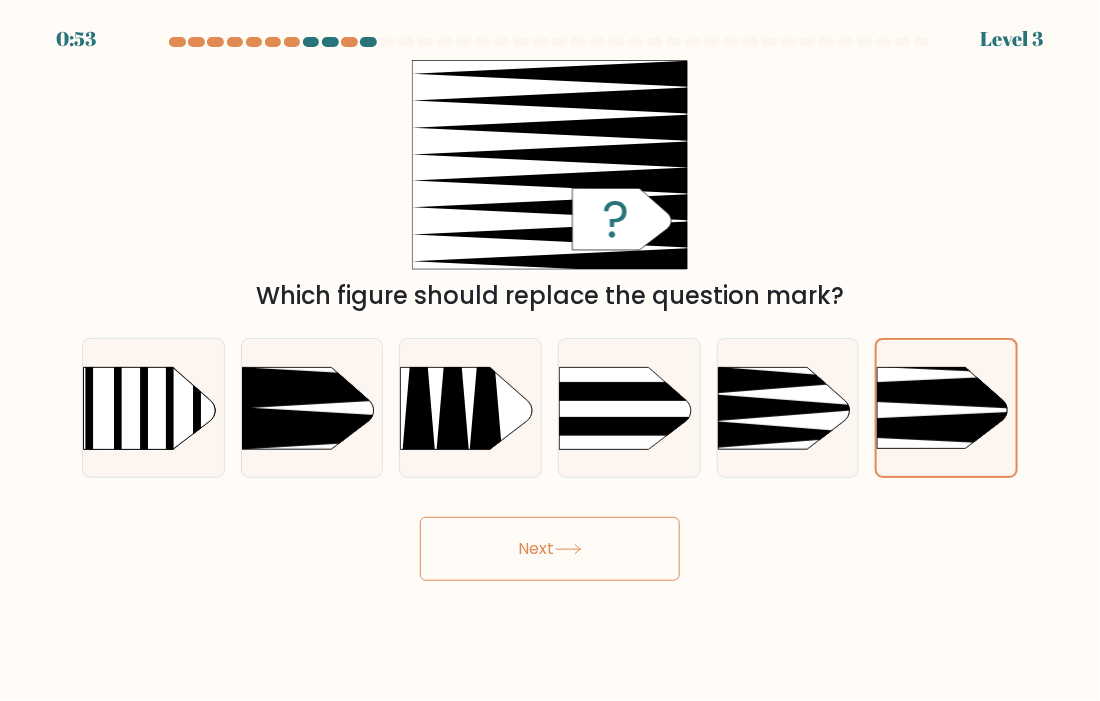 click on "Next" at bounding box center [550, 549] 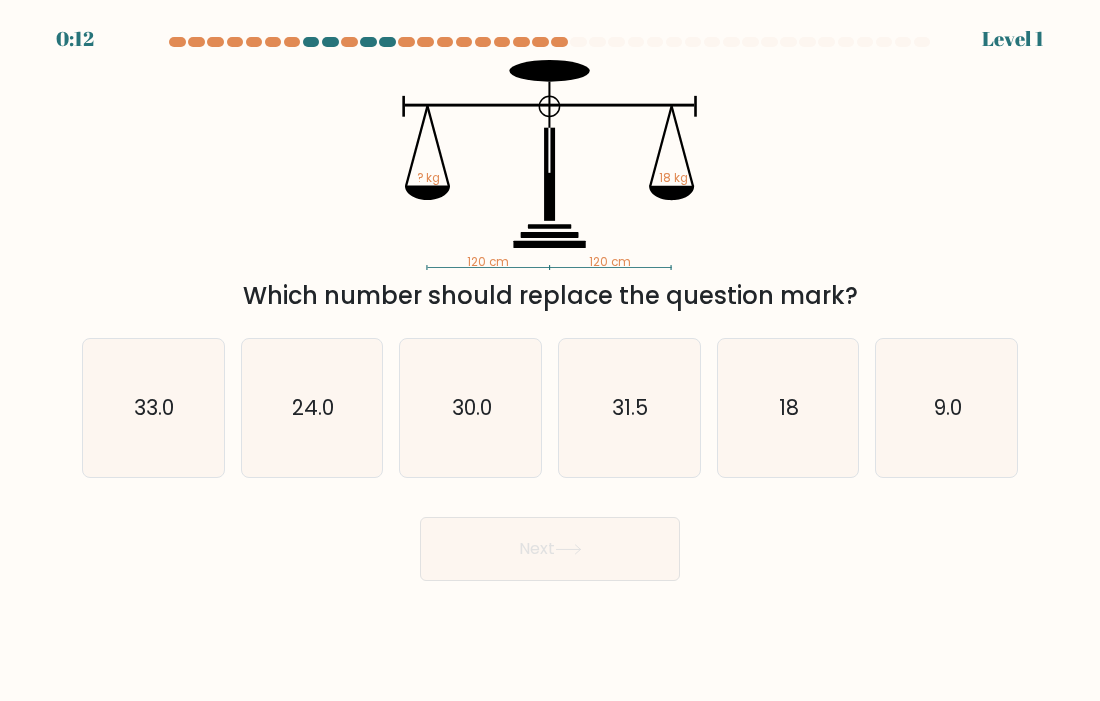 scroll, scrollTop: 0, scrollLeft: 0, axis: both 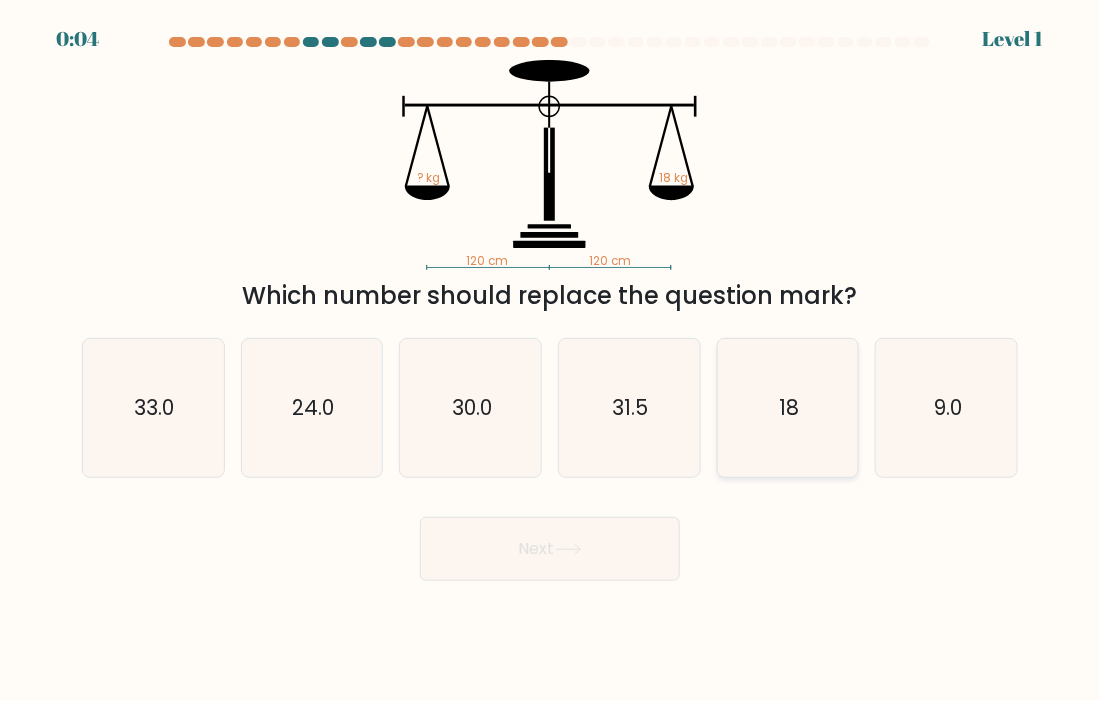click on "18" 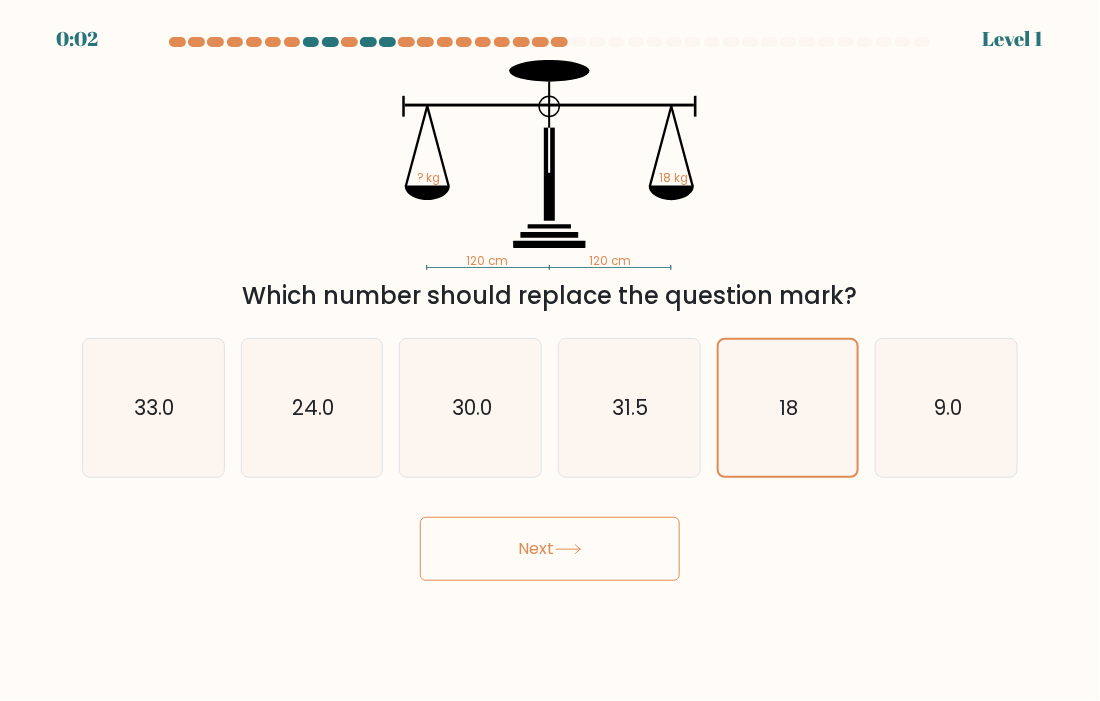 click on "Next" at bounding box center (550, 549) 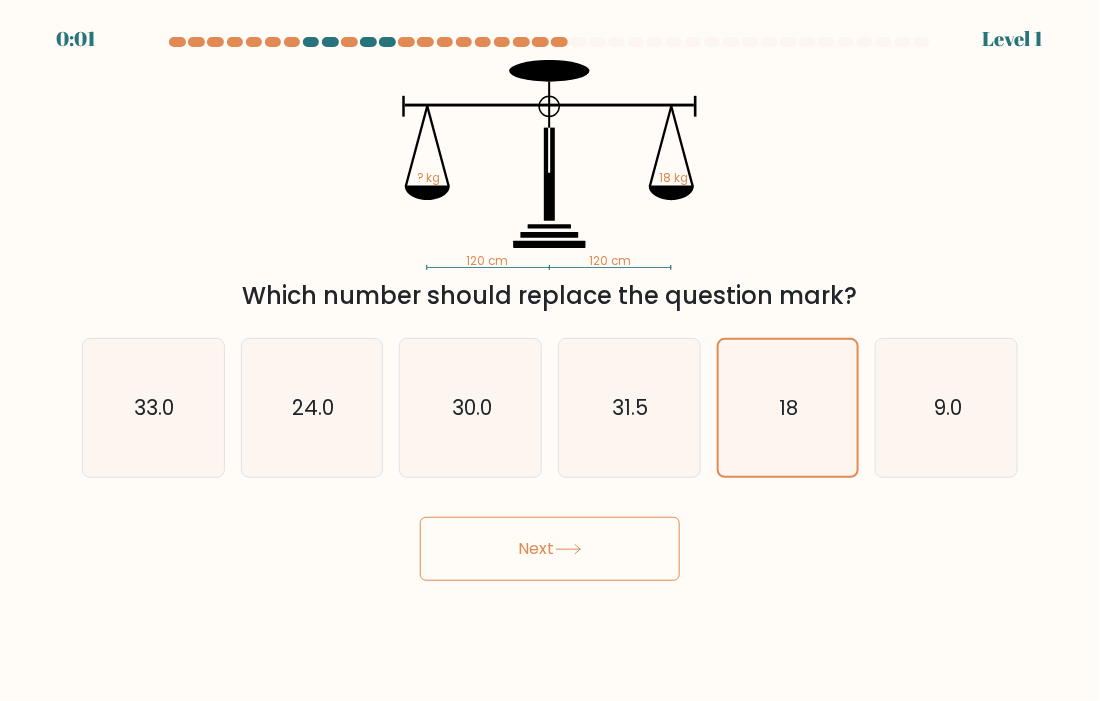 click on "Next" at bounding box center [550, 549] 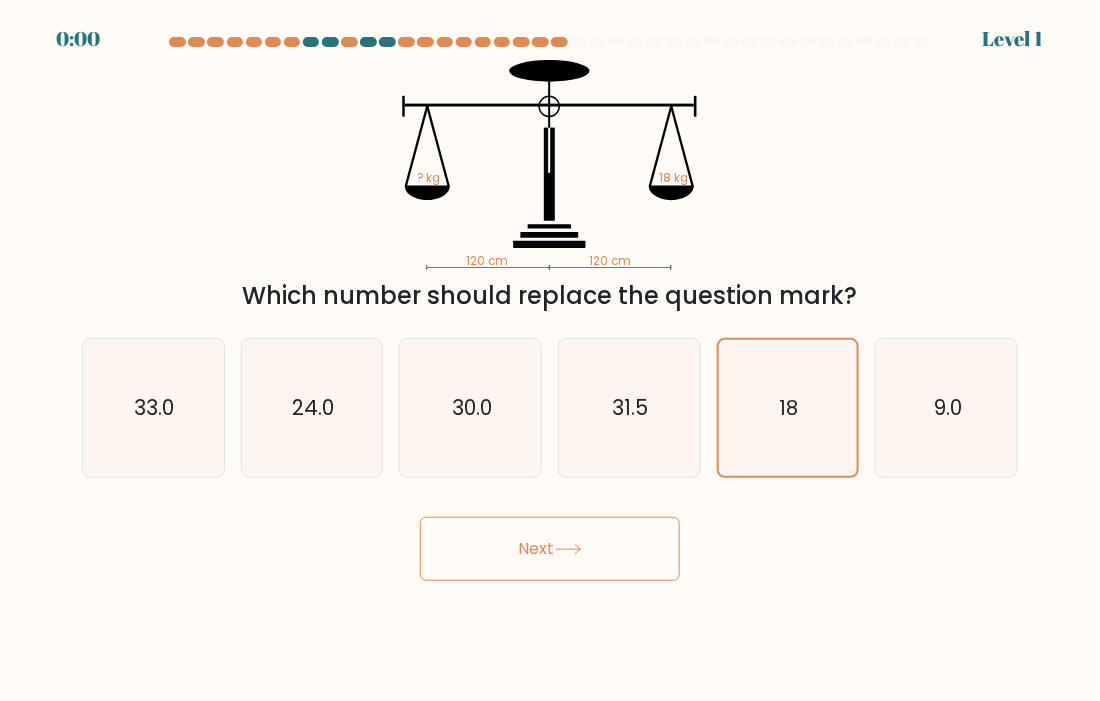 click on "Next" at bounding box center [550, 549] 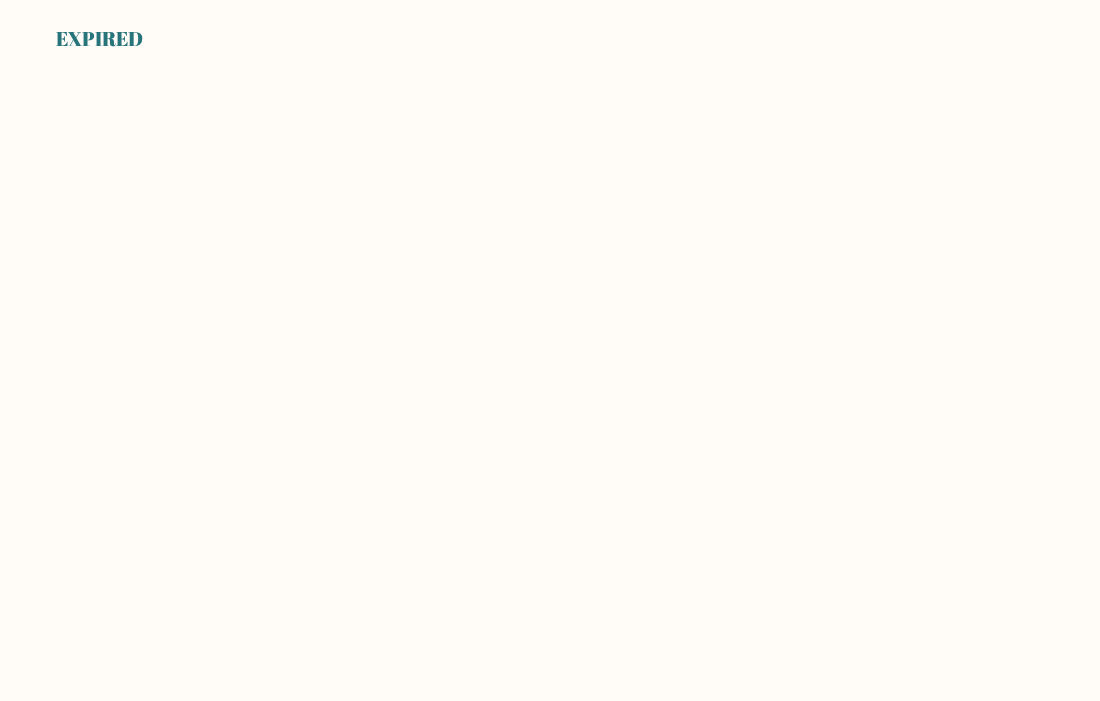 scroll, scrollTop: 0, scrollLeft: 0, axis: both 